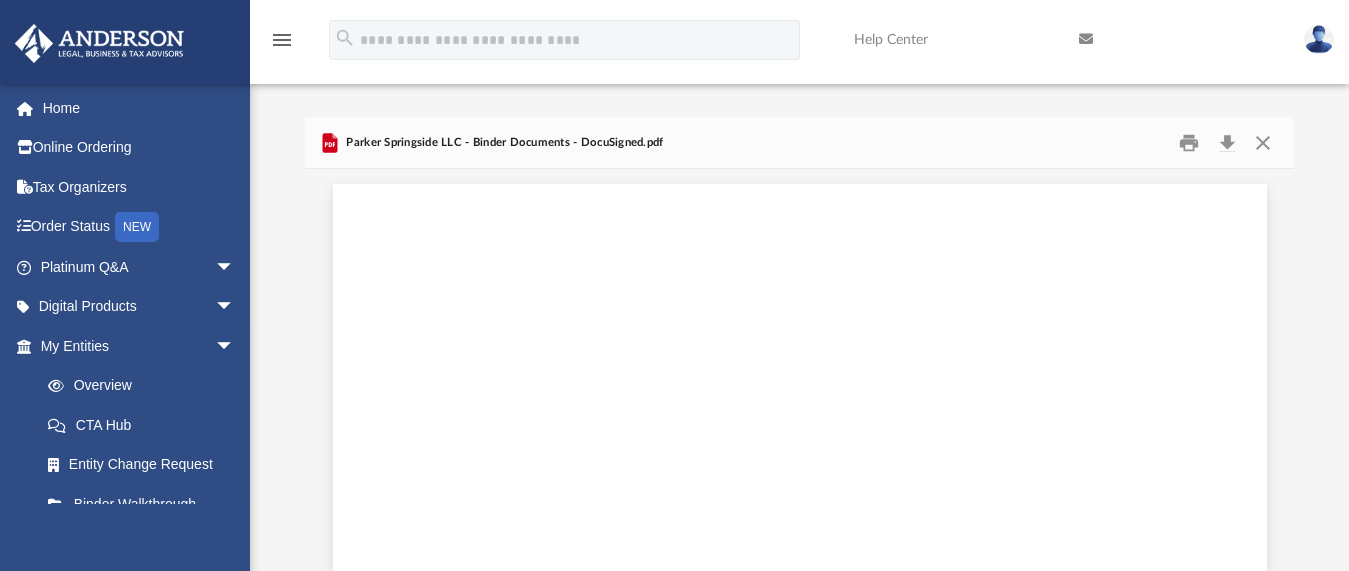 scroll, scrollTop: 115, scrollLeft: 0, axis: vertical 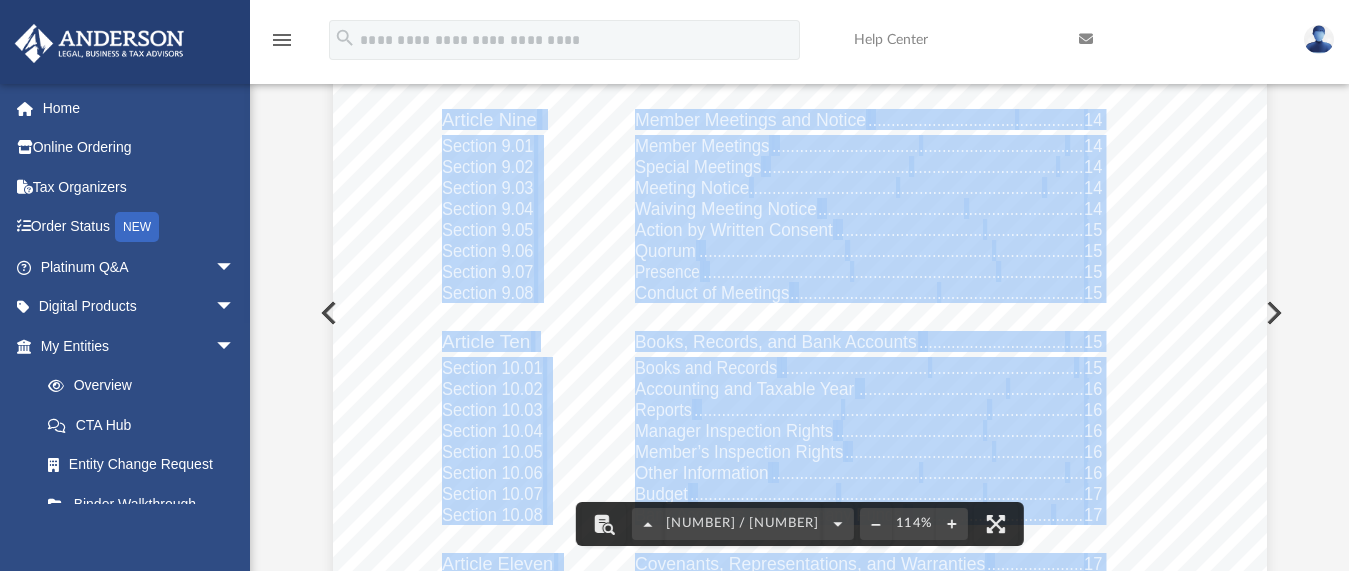 click on "..................." at bounding box center (1039, 272) 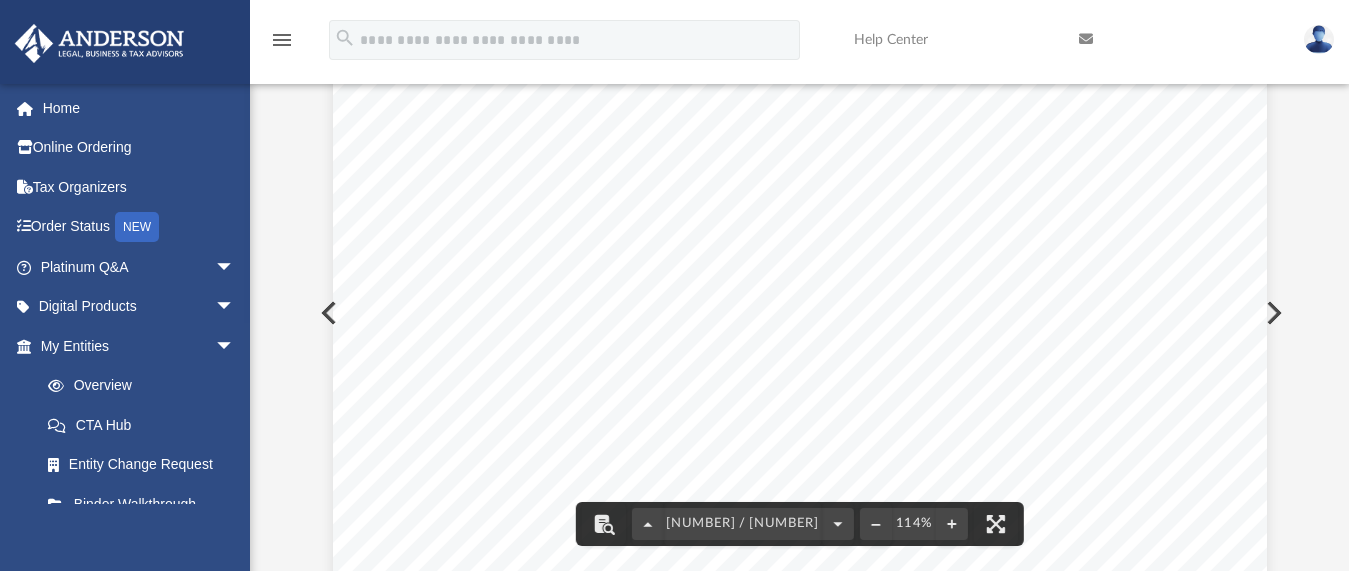 click on "Section 9.06" at bounding box center [487, 251] 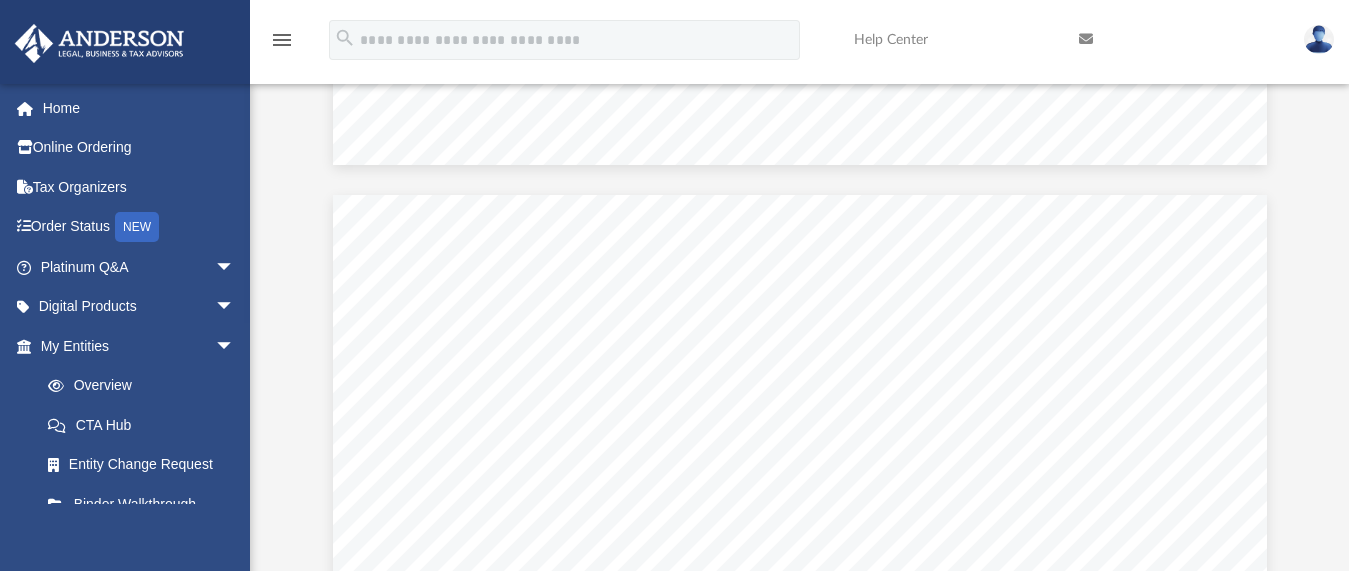 scroll, scrollTop: 6066, scrollLeft: 0, axis: vertical 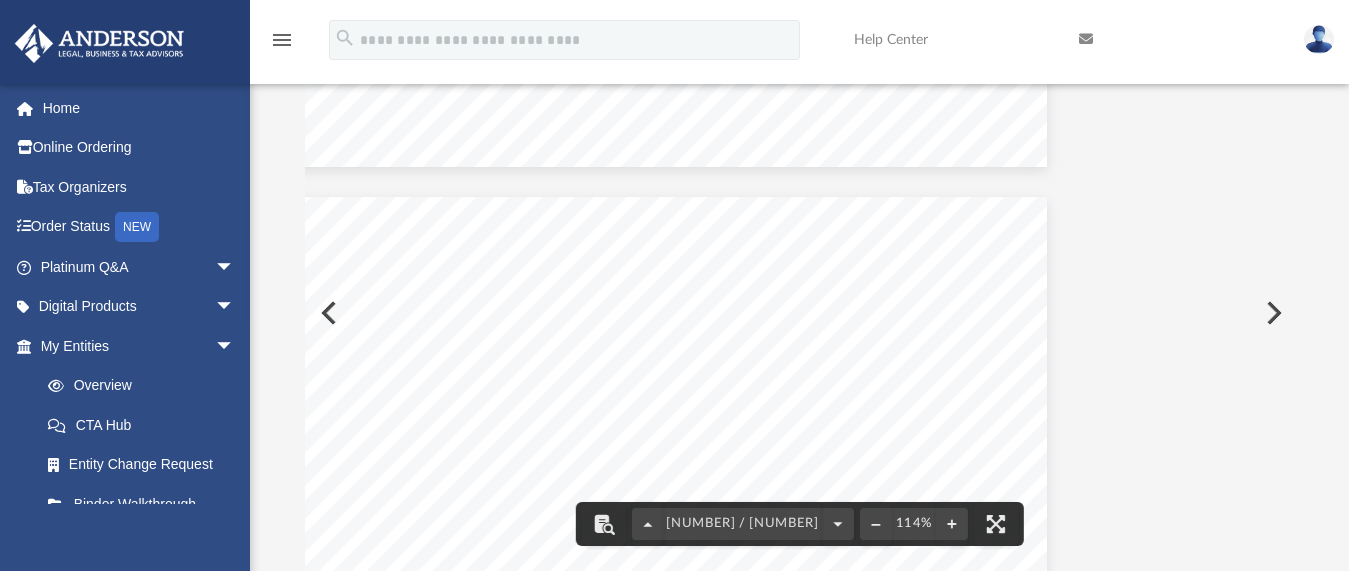 drag, startPoint x: 1286, startPoint y: 117, endPoint x: 1286, endPoint y: 88, distance: 29 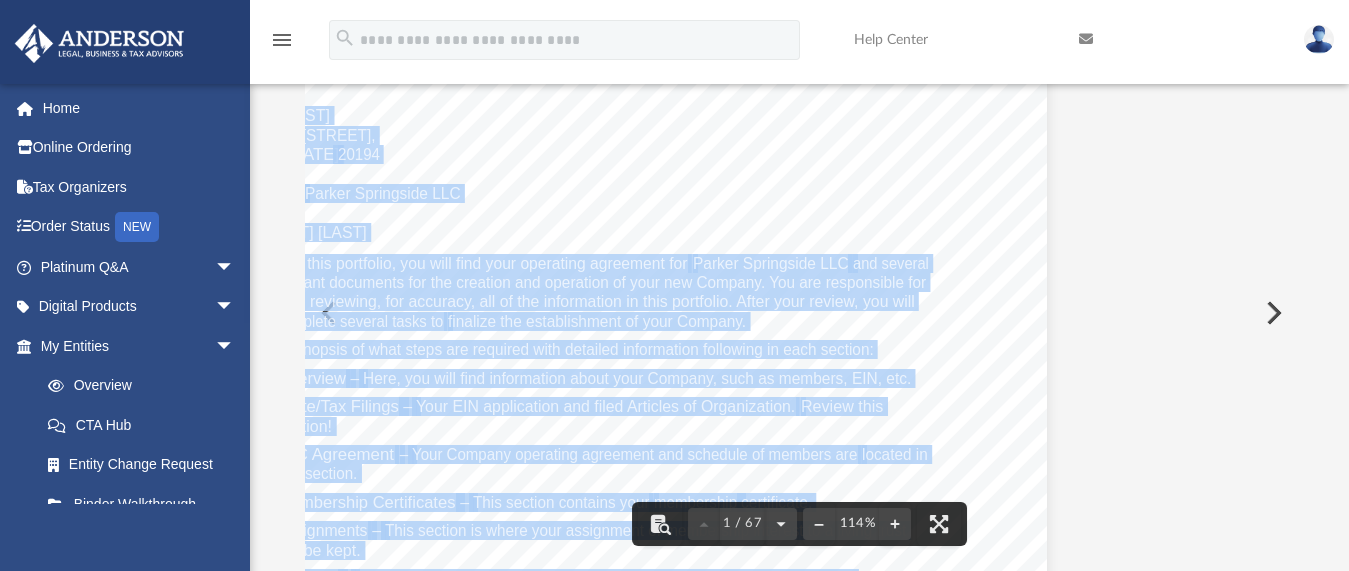 scroll, scrollTop: 0, scrollLeft: 235, axis: horizontal 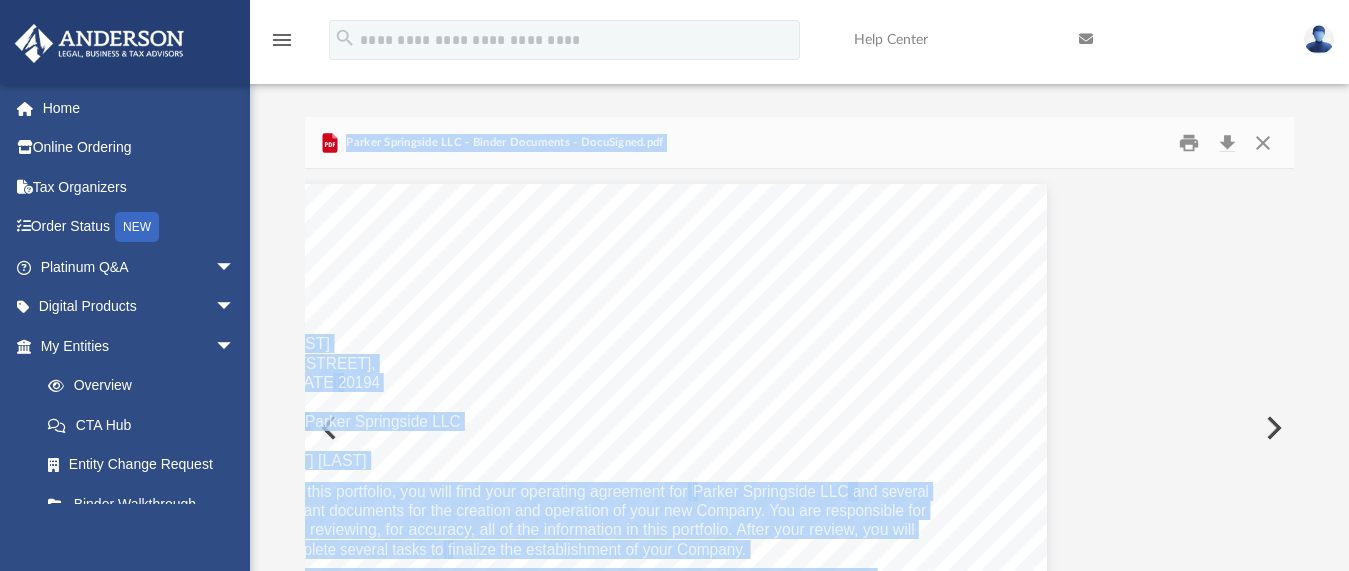 click on "Parker Springside LLC - Binder Documents - DocuSigned.pdf" at bounding box center [799, 143] 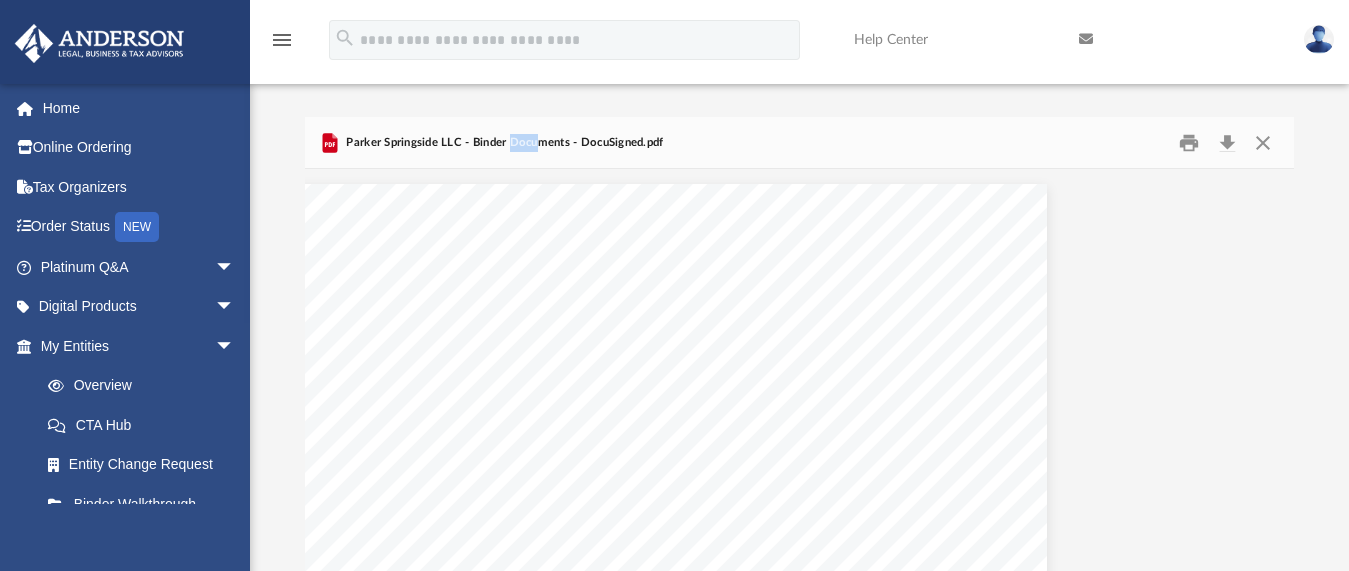 drag, startPoint x: 536, startPoint y: 143, endPoint x: 514, endPoint y: 142, distance: 22.022715 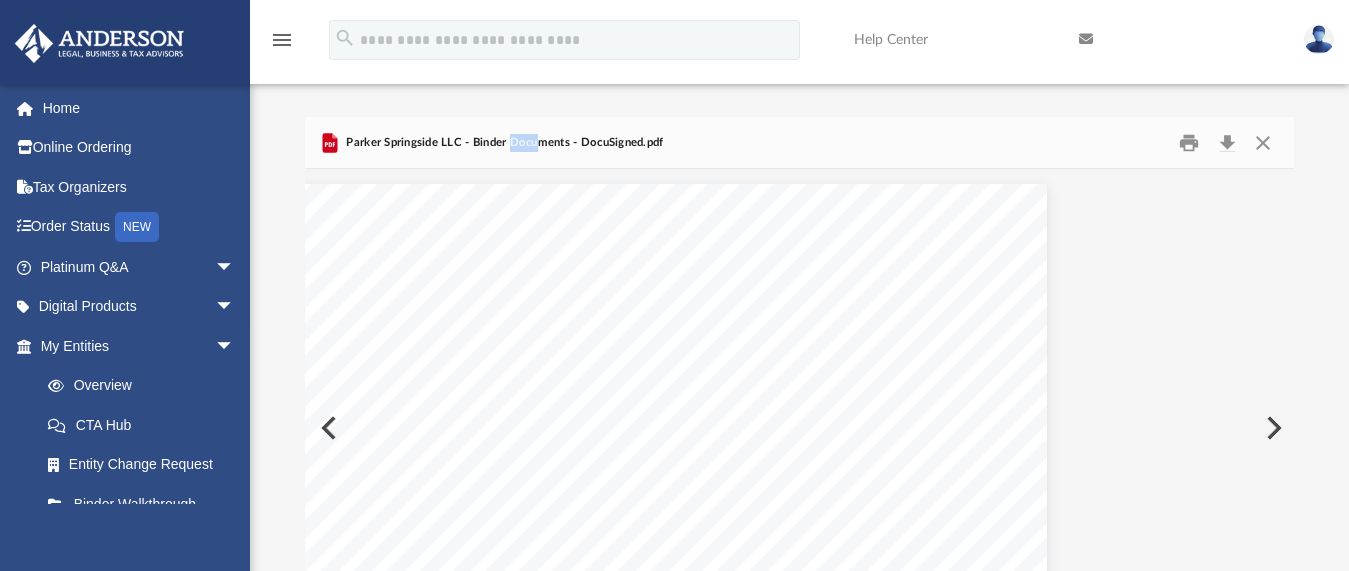 click on "Margaret Ewing Lloyd 12100 Walnut Branch Rd, Reston ,   Virginia   20194 Re:   Parker Springside LLC Dear   Margaret Ewing Lloyd Enclosed in this portfolio, you will find your operating agreement for   Parker Springside LLC   and several other important documents for the creation and operation of your new Company. You are responsible for reading and reviewing, for accuracy, all of the information in this portfolio. After your review, you will need to complete several tasks to   finalize the establishment of your Company. Here is a synopsis of what steps are required with detailed information following in each section: Overview   –   Here, you will find information about your Company, such as members, EIN, etc. State/Tax Filings   –   Your EIN application and filed Articles of Organization.   Review this section! LLC Agreement   –   Your Company operating agreement and schedule of members are   located in this section. Membership Certificates   –   This section contains your   membership   certificate." at bounding box center (580, 788) 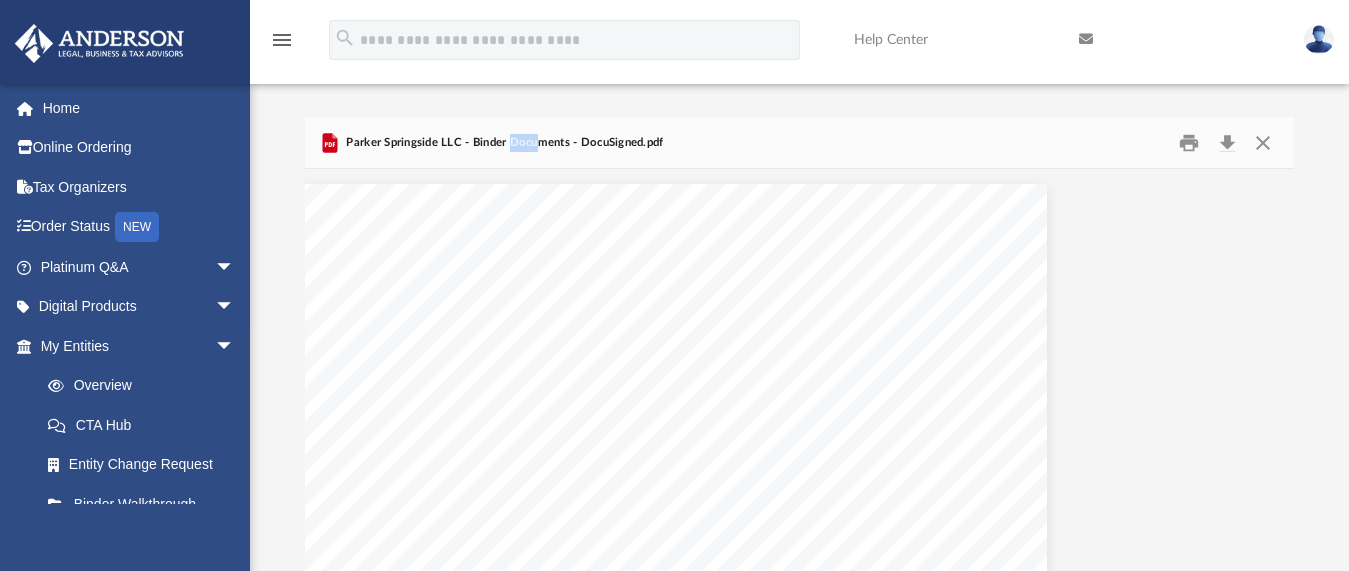 click on "Parker Springside LLC - Binder Documents - DocuSigned.pdf" at bounding box center (502, 143) 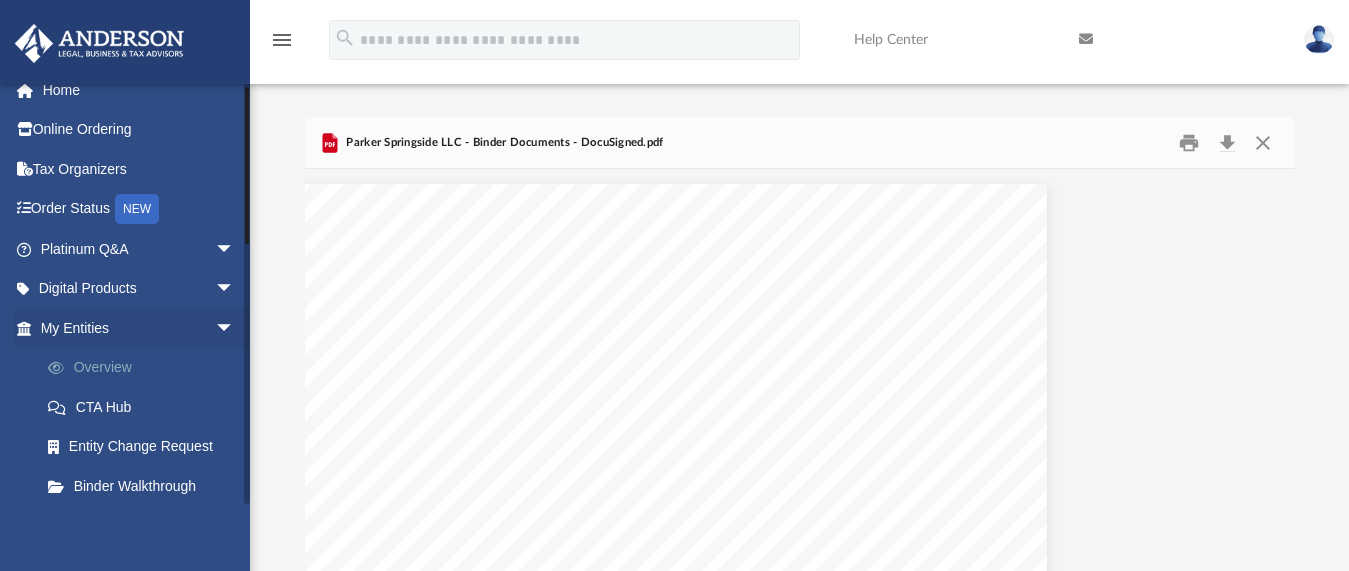 scroll, scrollTop: 0, scrollLeft: 0, axis: both 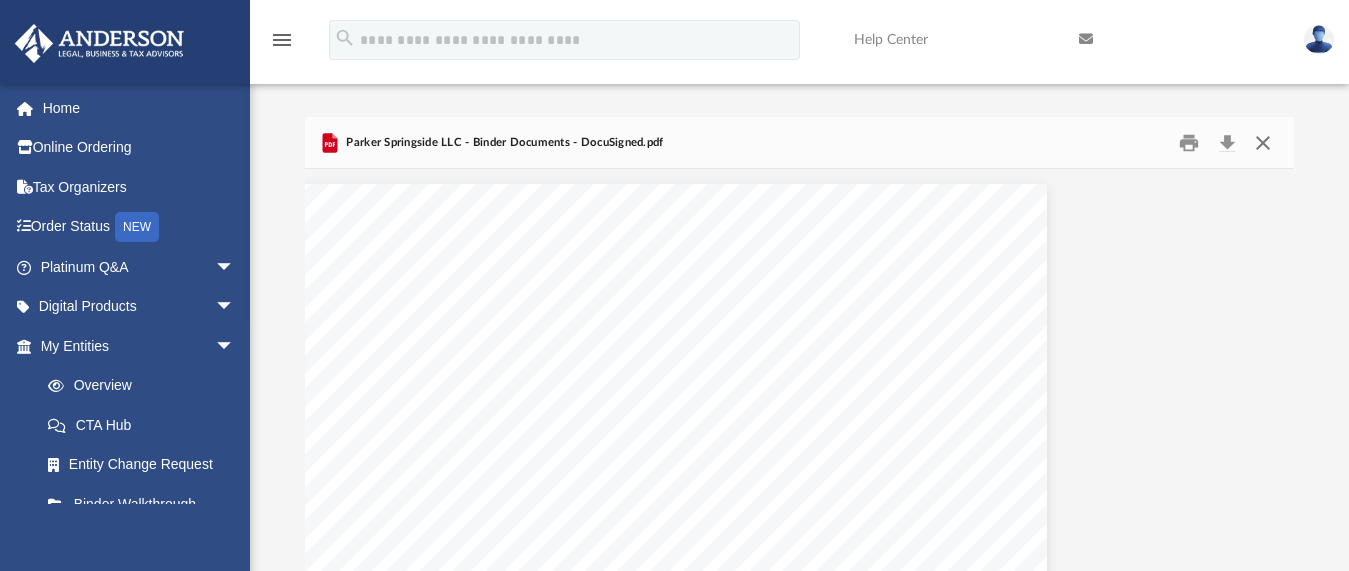 click at bounding box center [1263, 142] 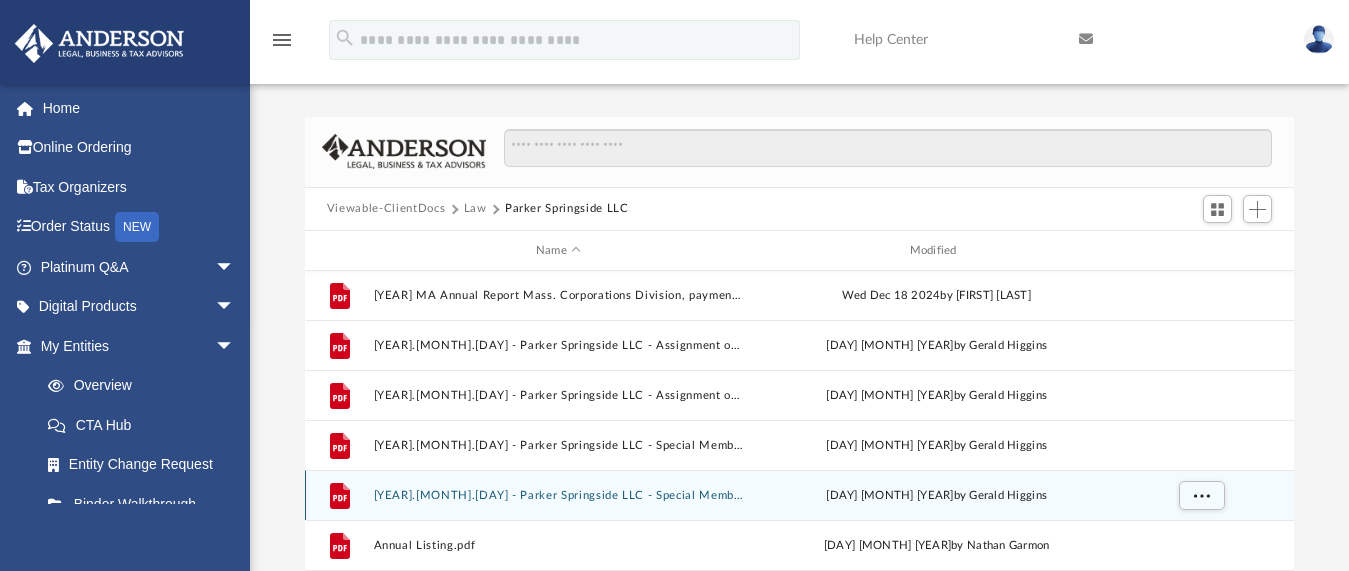 scroll, scrollTop: 0, scrollLeft: 0, axis: both 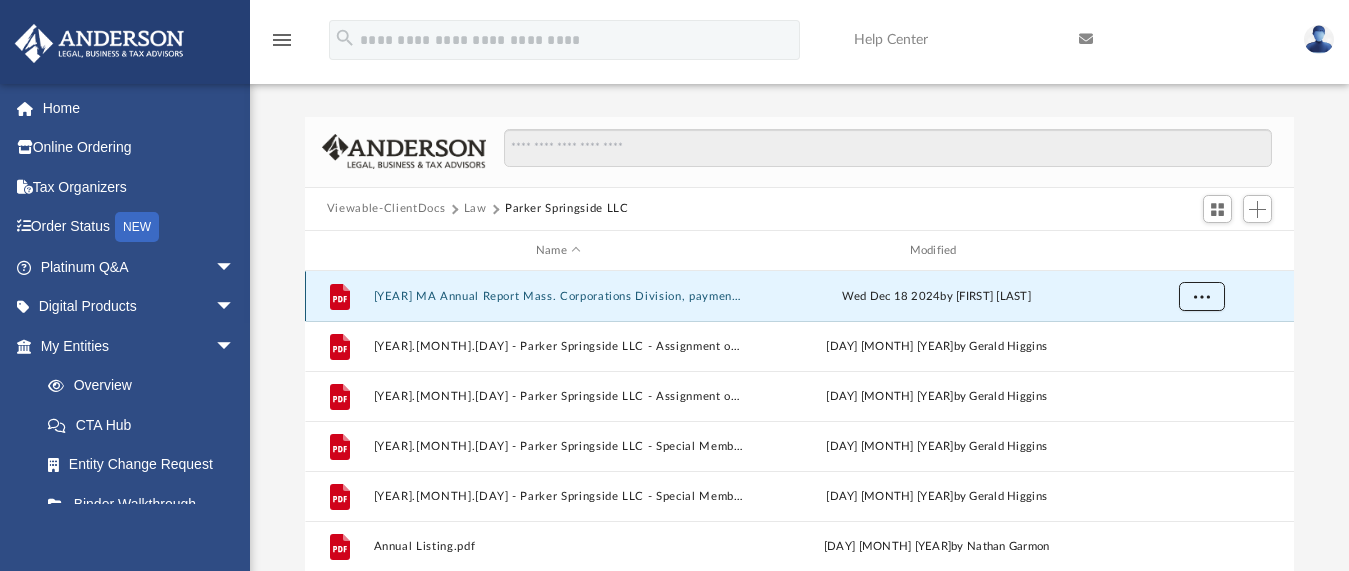 click at bounding box center (1202, 297) 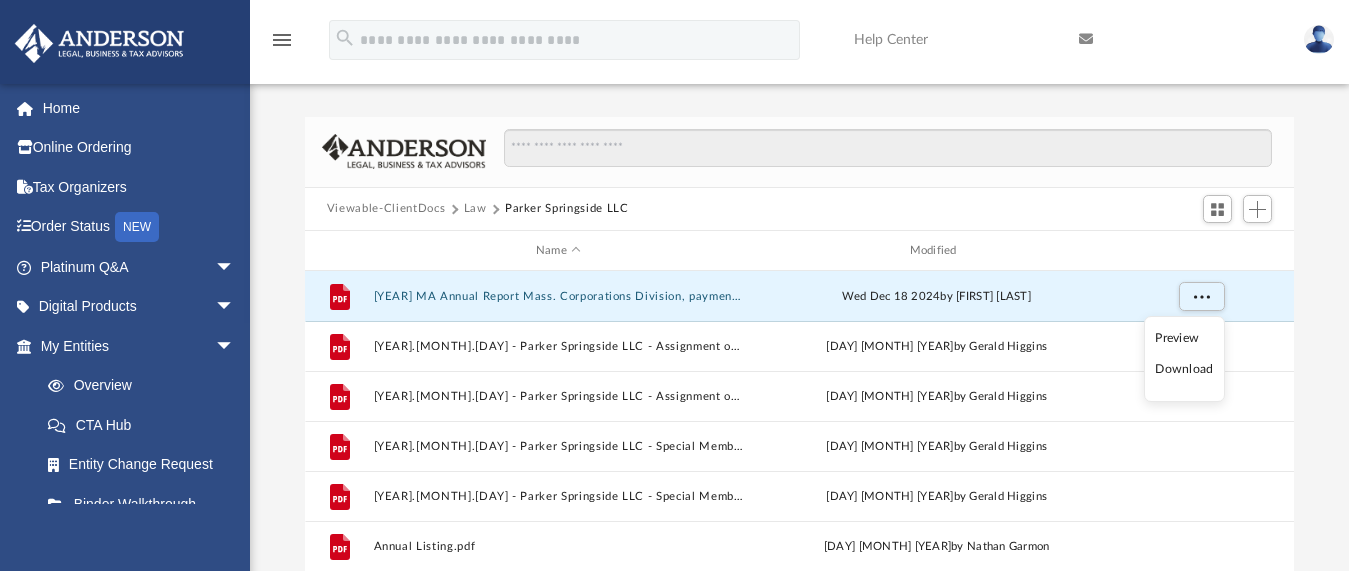 click on "Preview Download" at bounding box center (1184, 359) 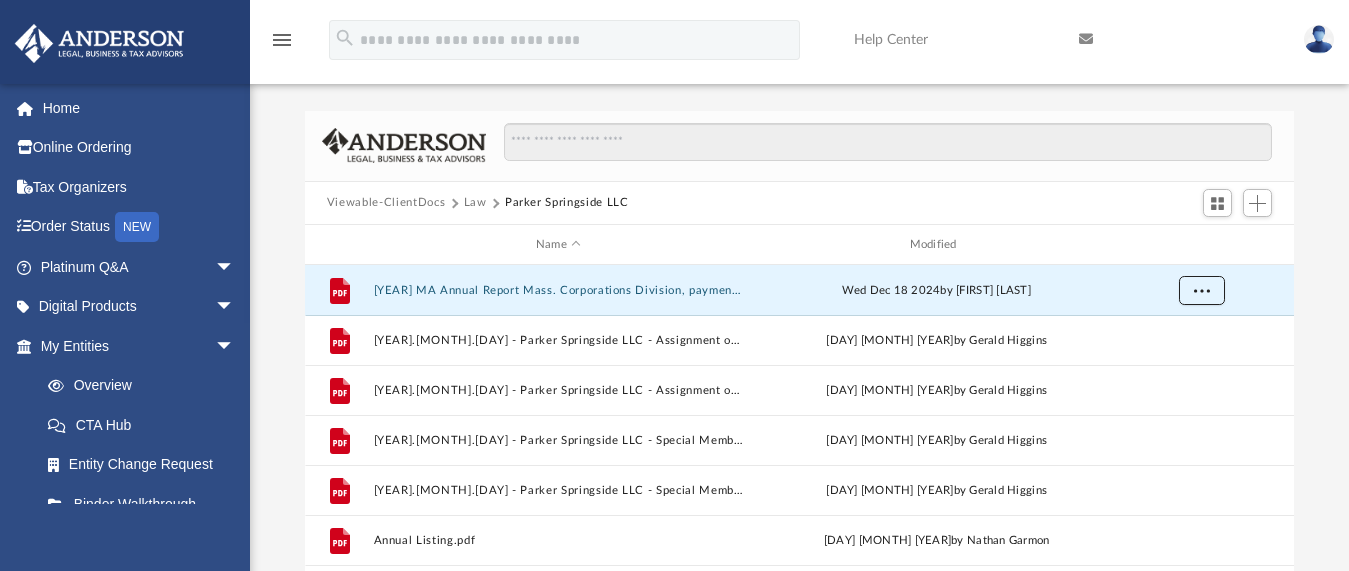 scroll, scrollTop: 0, scrollLeft: 0, axis: both 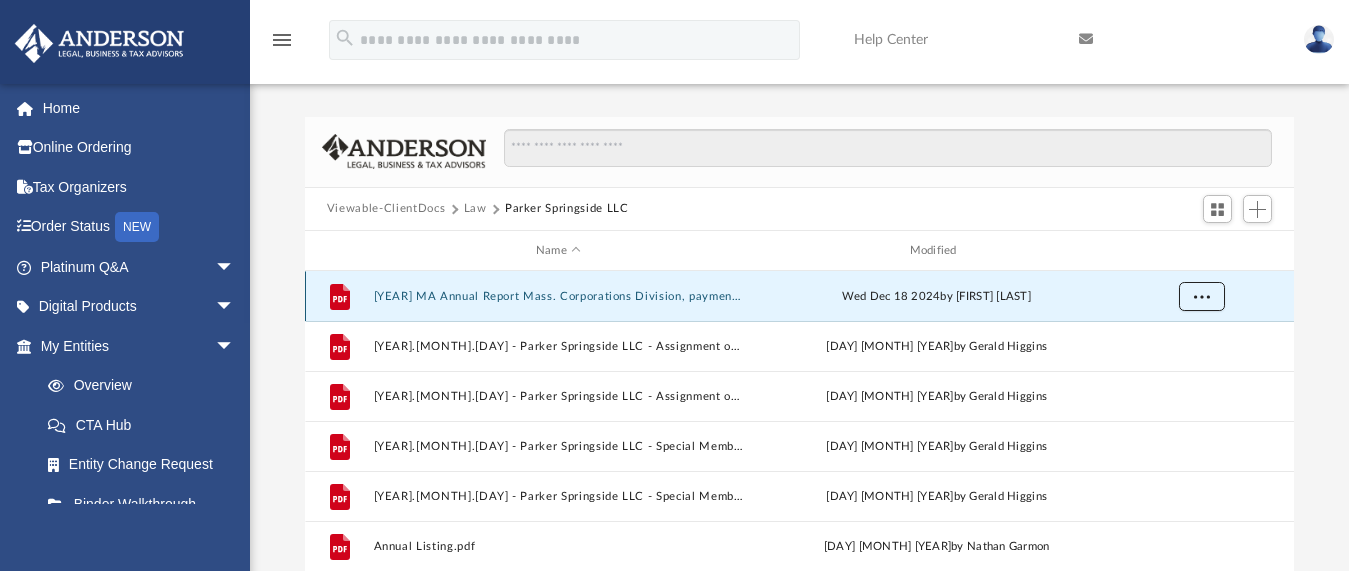 click at bounding box center (1202, 296) 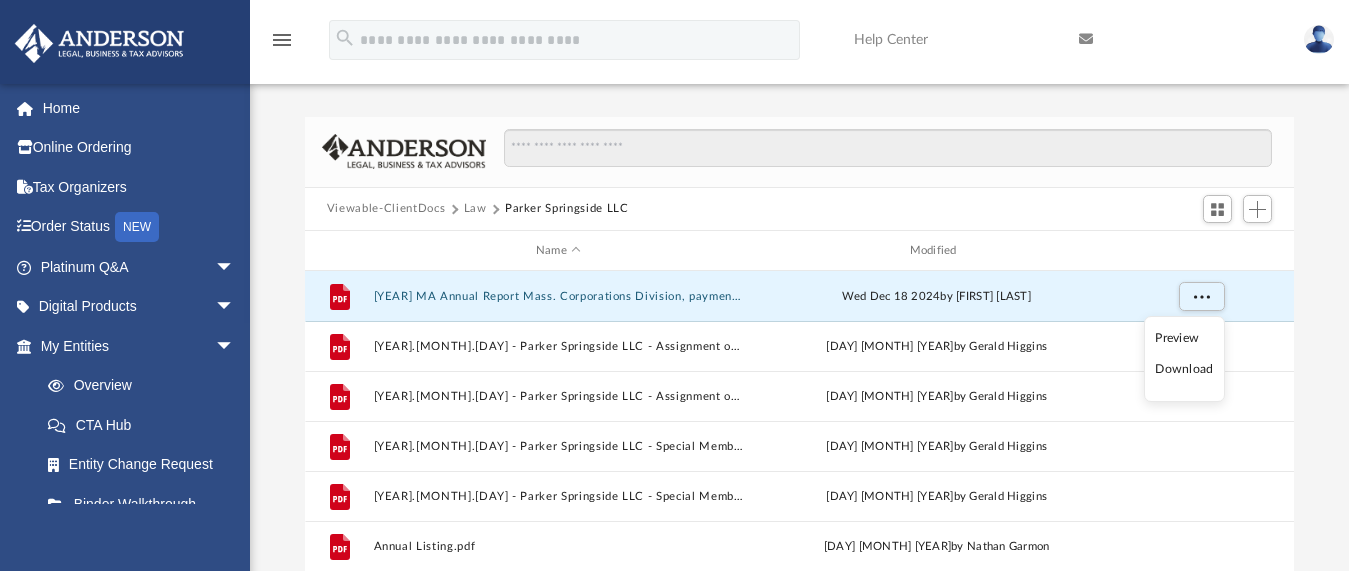 click on "Preview Download" at bounding box center (1184, 359) 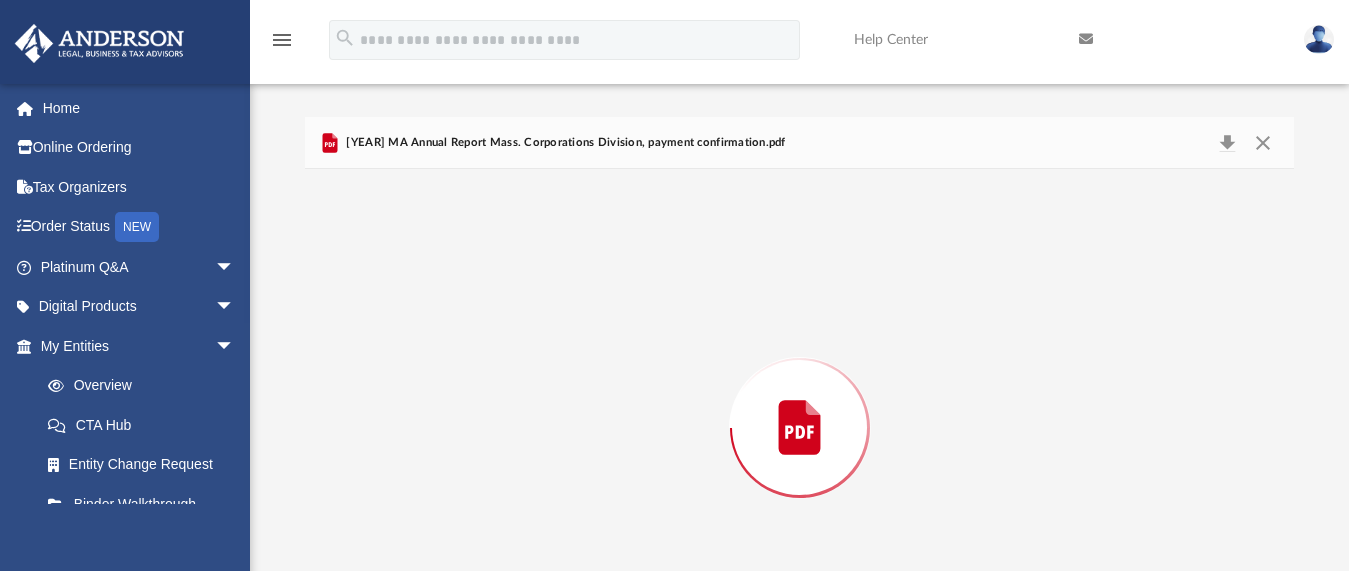 scroll, scrollTop: 115, scrollLeft: 0, axis: vertical 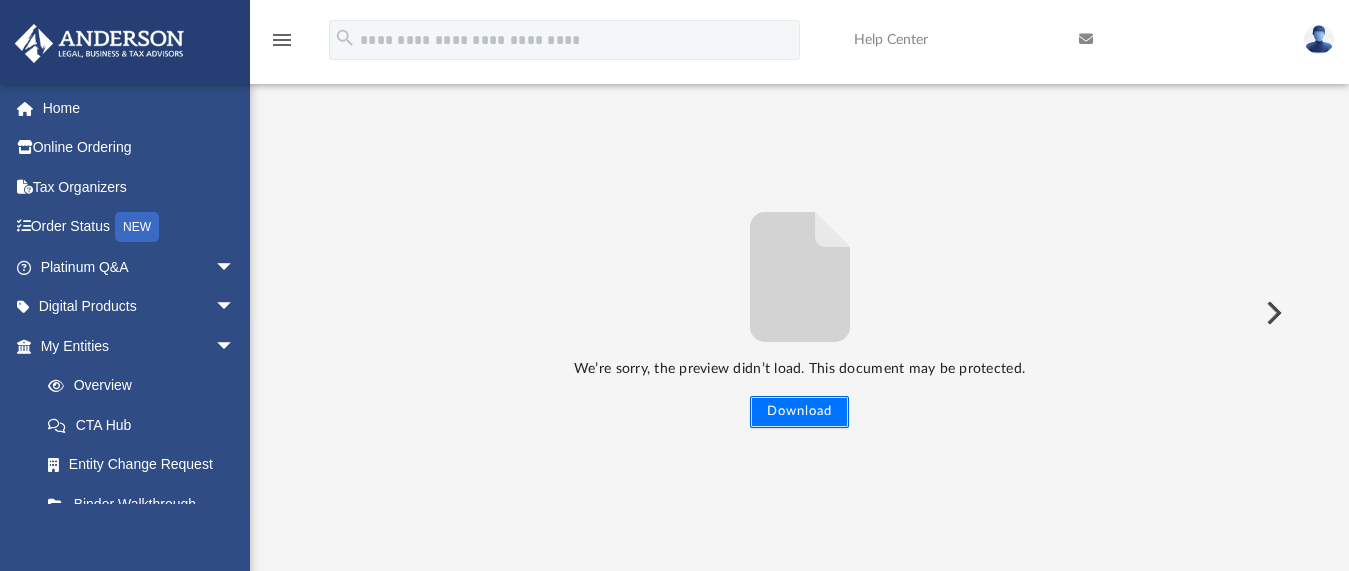 click on "Download" at bounding box center (799, 412) 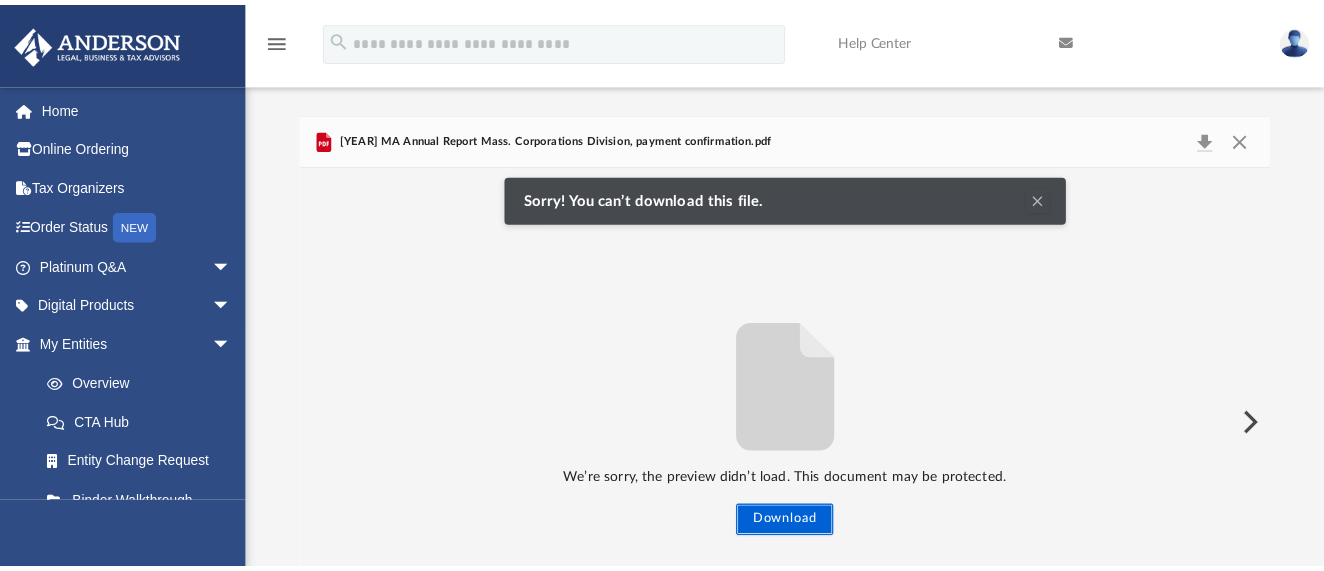 scroll, scrollTop: 0, scrollLeft: 0, axis: both 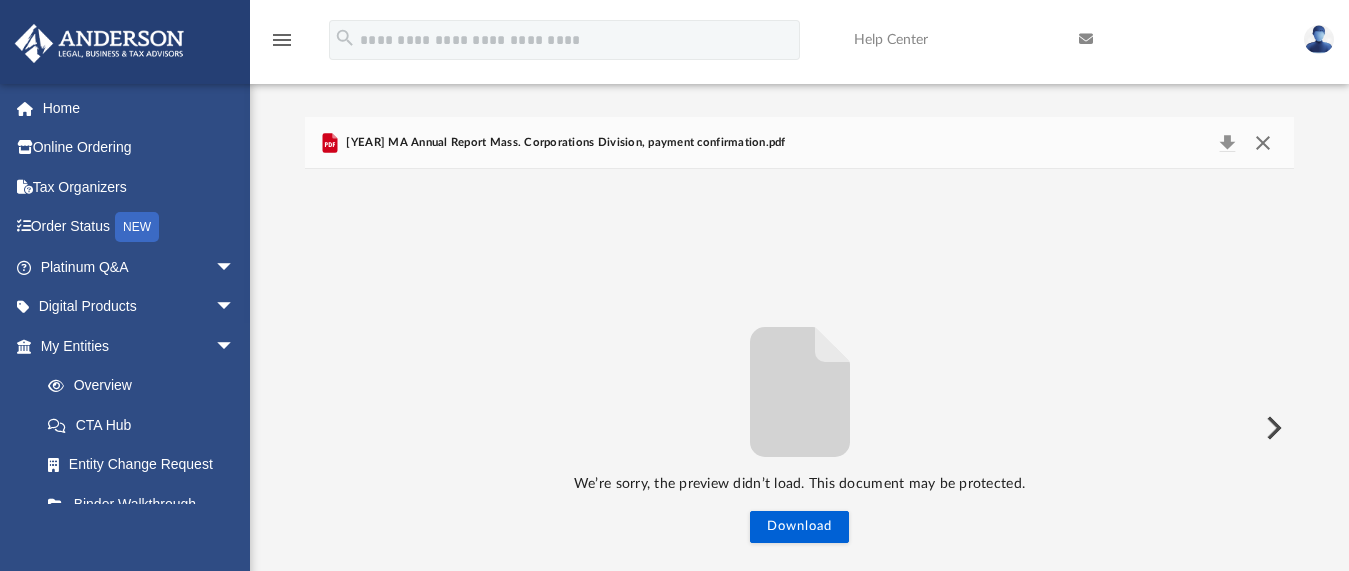 click at bounding box center (1263, 143) 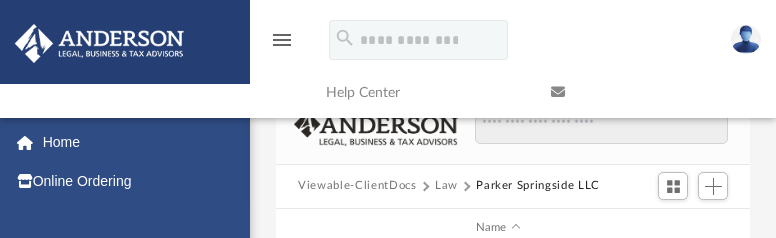 scroll, scrollTop: 440, scrollLeft: 459, axis: both 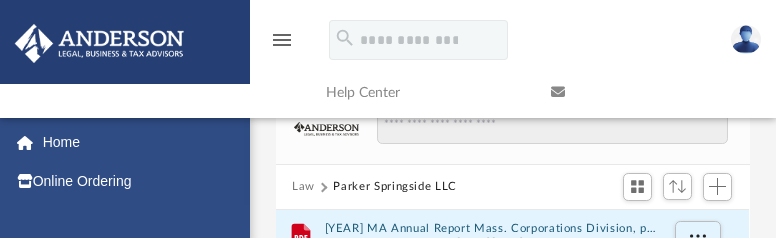 click on "malloyd2@aol.com
Sign Out
malloyd2@aol.com
Home
Online Ordering
Tax Organizers
Order Status  NEW
Platinum Q&A arrow_drop_down
Client FAQ
Platinum Walkthrough
Submit a Question
Answered Questions
Document Review
Platinum Knowledge Room
Tax & Bookkeeping Packages
Land Trust & Deed Forum
Portal Feedback
Digital Products arrow_drop_down
Tax Toolbox
Virtual Bookkeeping
Land Trust Kit
Wholesale Trust Kit
My Entities arrow_drop_down
Overview
CTA Hub
Entity Change Request
Binder Walkthrough
My Blueprint
Tax Due Dates
My Anderson Team arrow_drop_down
My Anderson Team
Anderson System
Client Referrals
My Documents arrow_drop_down
Box
Meeting Minutes
Forms Library
Notarize" at bounding box center [125, 236] 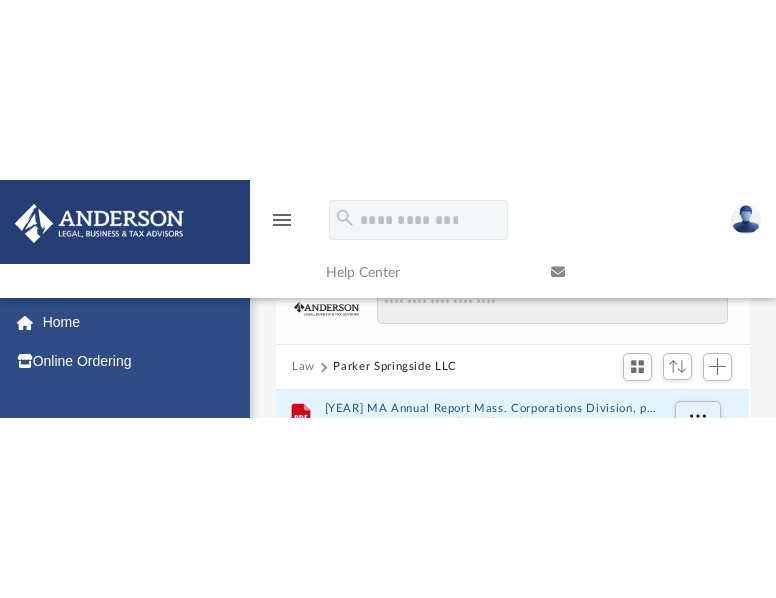 scroll, scrollTop: 87, scrollLeft: 0, axis: vertical 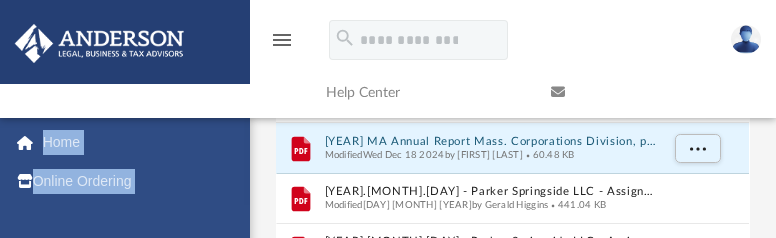 drag, startPoint x: 223, startPoint y: 227, endPoint x: 223, endPoint y: 239, distance: 12 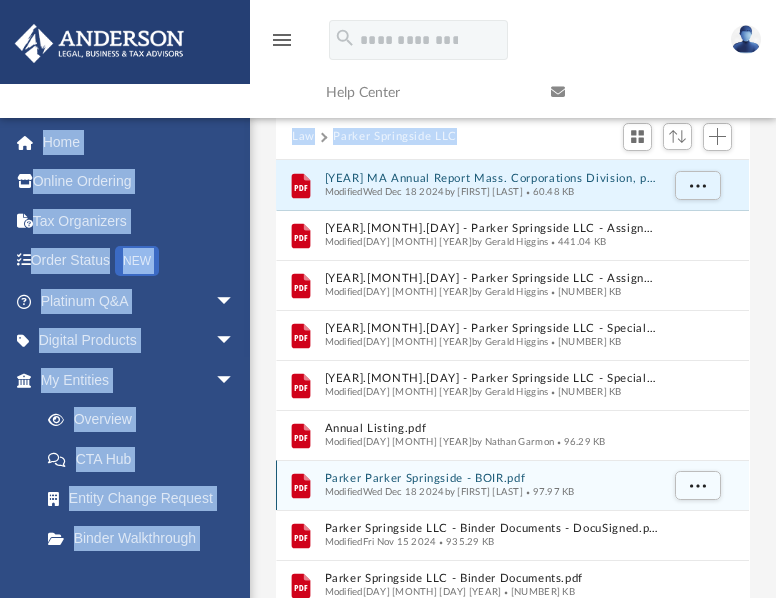 scroll, scrollTop: 0, scrollLeft: 0, axis: both 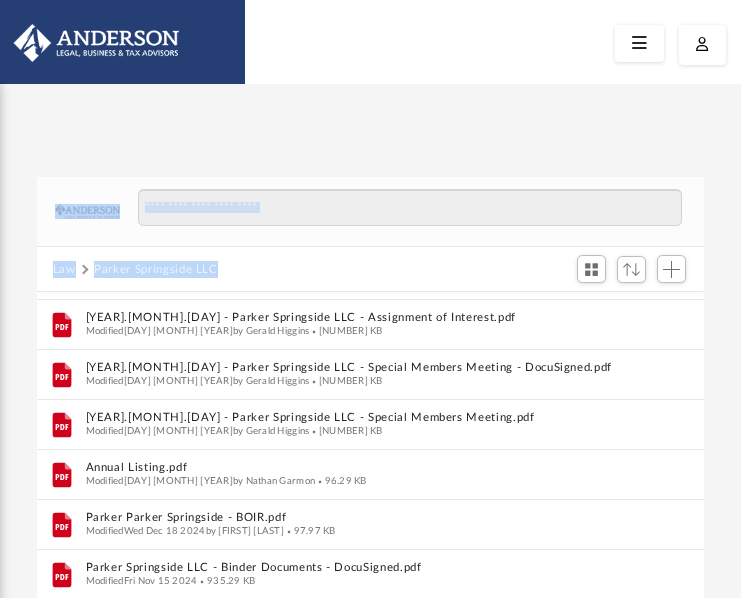 click on "Difficulty viewing your box folder? You can also access your account directly on  box.com  outside of the portal.  No Client Folder Found - Please contact   your team   for assistance.  Law Parker Springside LLC Name    File 2024 MA Annual Report Mass. Corporations Division, payment confirmation.pdf Modified  Wed Dec 18 2024  by Anna Yadao 60.48 KB File 2024.08.25 -  Parker Springside LLC - Assignment of Interest - DocuSigned.pdf Modified  Wed Oct 2 2024  by Gerald Higgins 441.04 KB File 2024.08.25 -  Parker Springside LLC - Assignment of Interest.pdf Modified  Wed Sep 18 2024  by Gerald Higgins 152.6 KB File 2024.08.25 -  Parker Springside LLC - Special Members Meeting - DocuSigned.pdf Modified  Wed Oct 2 2024  by Gerald Higgins 332.33 KB File 2024.08.25 -  Parker Springside LLC - Special Members Meeting.pdf Modified  Wed Sep 18 2024  by Gerald Higgins 118.56 KB File Annual Listing.pdf Modified  Wed Jul 24 2024  by Nathan Garmon 96.29 KB File Parker Parker Springside - BOIR.pdf Modified  File" at bounding box center (370, 440) 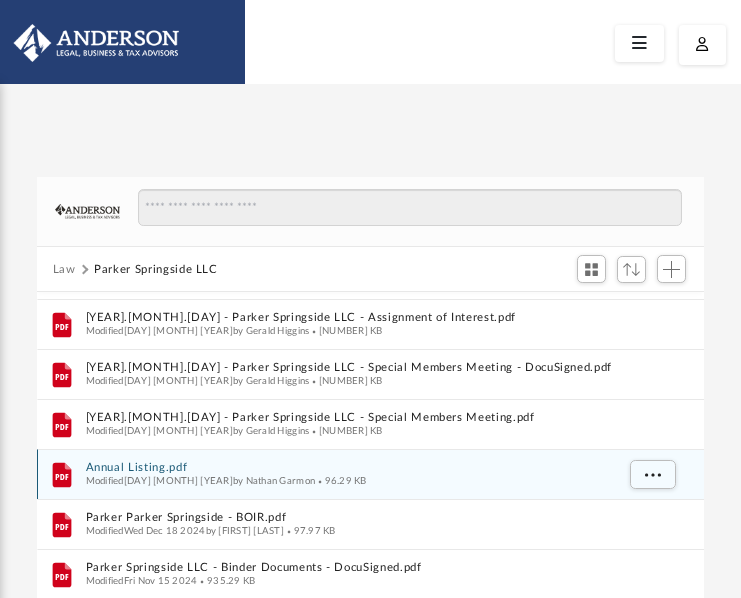 click on "Annual Listing.pdf" at bounding box center (350, 468) 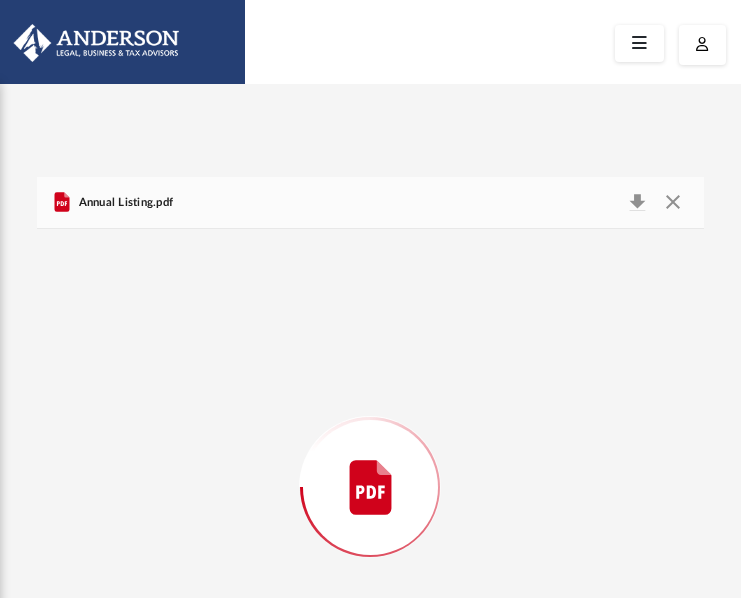 scroll, scrollTop: 147, scrollLeft: 0, axis: vertical 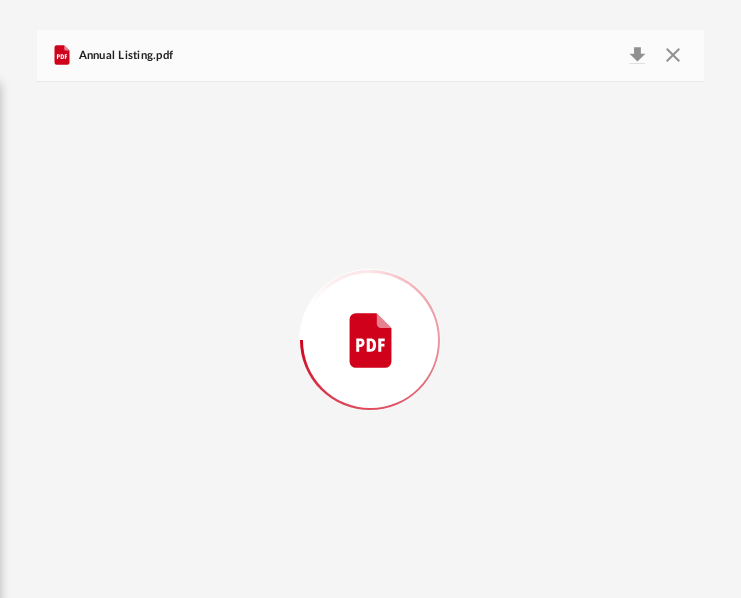 click at bounding box center [370, 340] 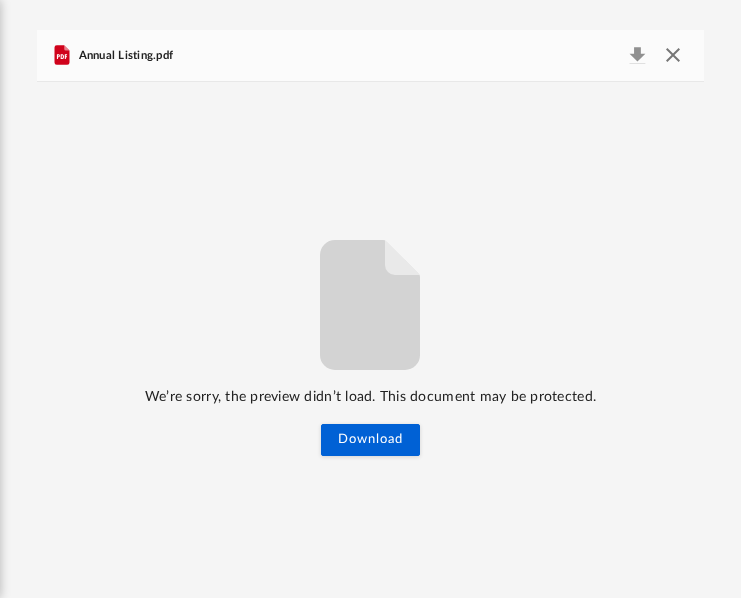 click at bounding box center (673, 56) 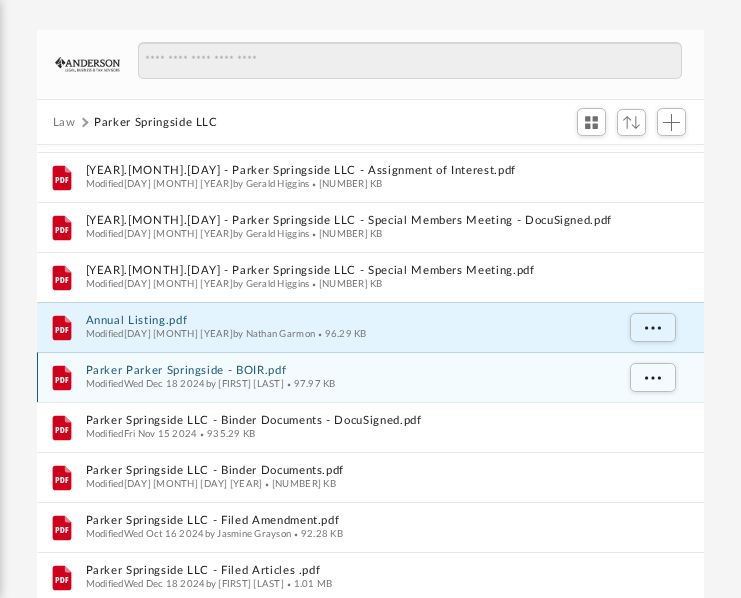 click on "Parker Parker Springside - BOIR.pdf" at bounding box center (350, 371) 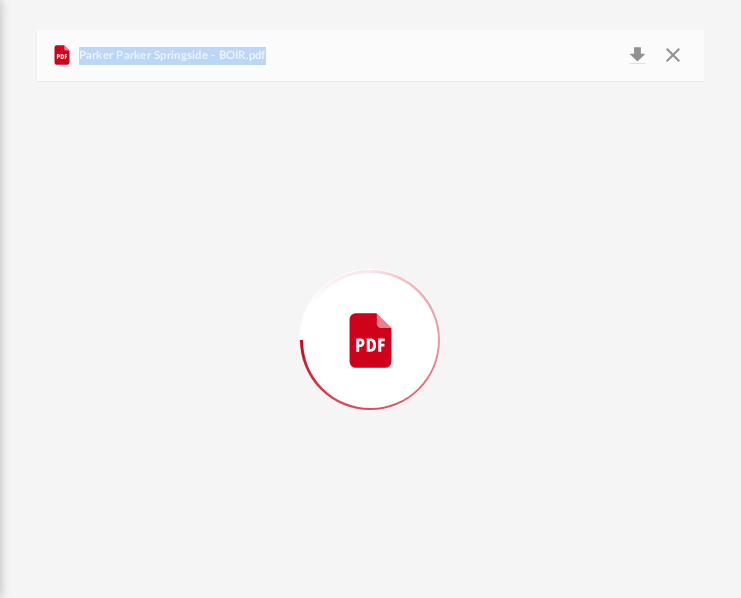 click at bounding box center (370, 340) 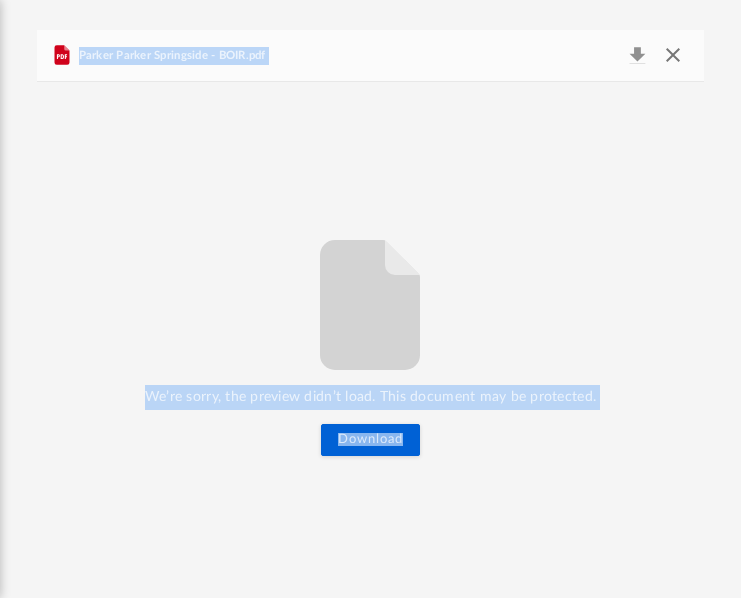 click at bounding box center [673, 56] 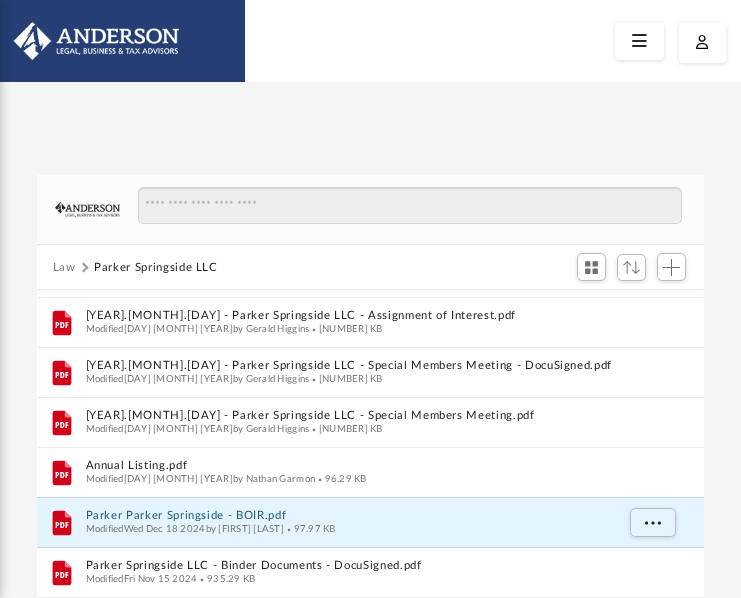 scroll, scrollTop: 0, scrollLeft: 0, axis: both 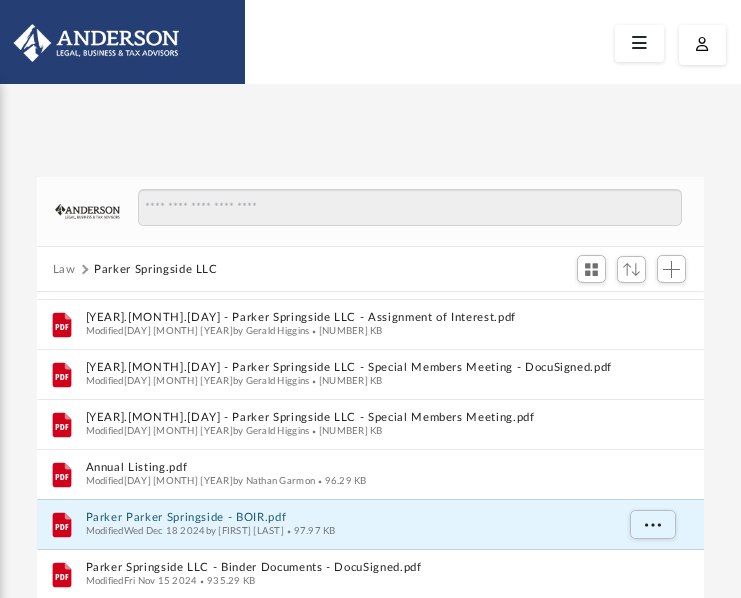 click at bounding box center [702, 45] 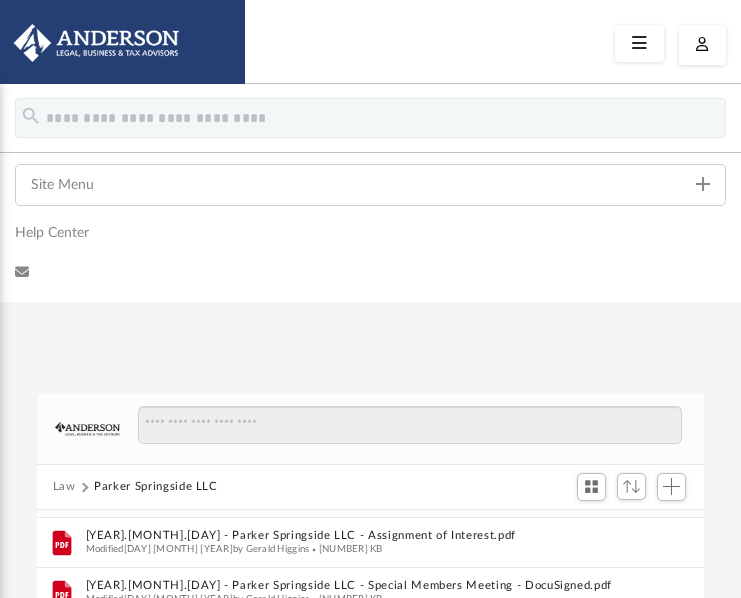 click at bounding box center [702, 44] 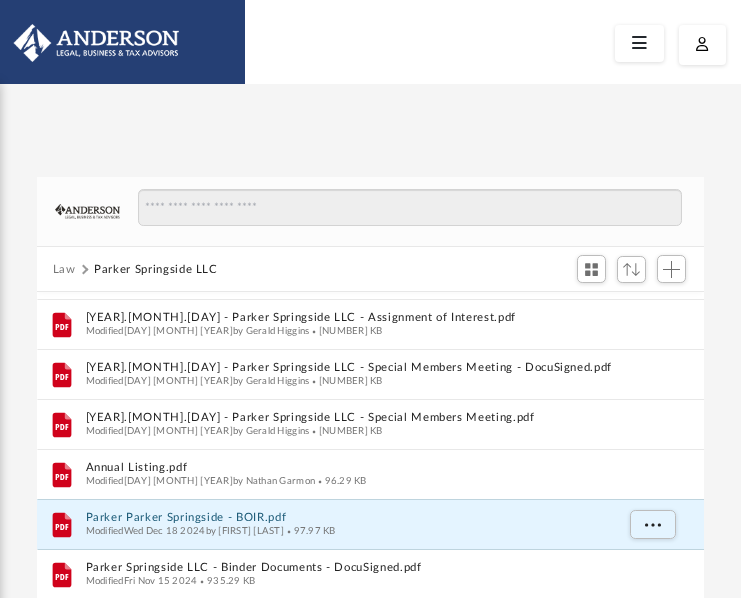 click at bounding box center (702, 44) 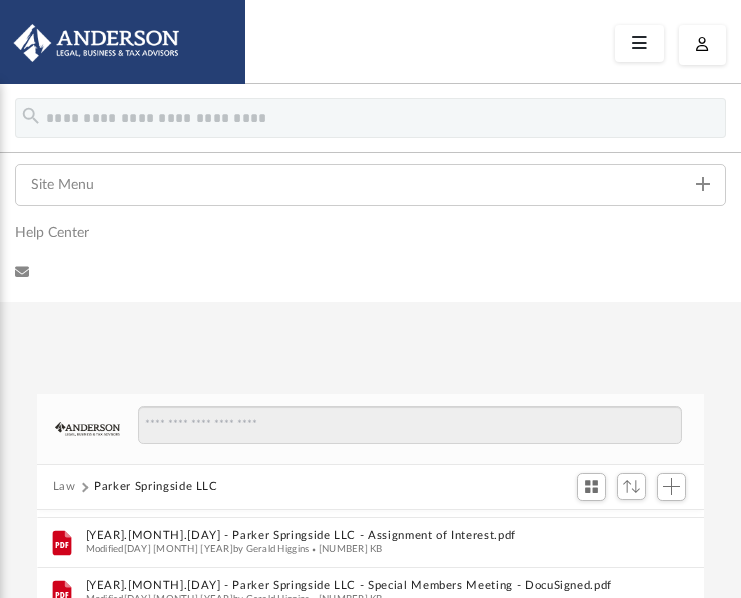 click at bounding box center [639, 43] 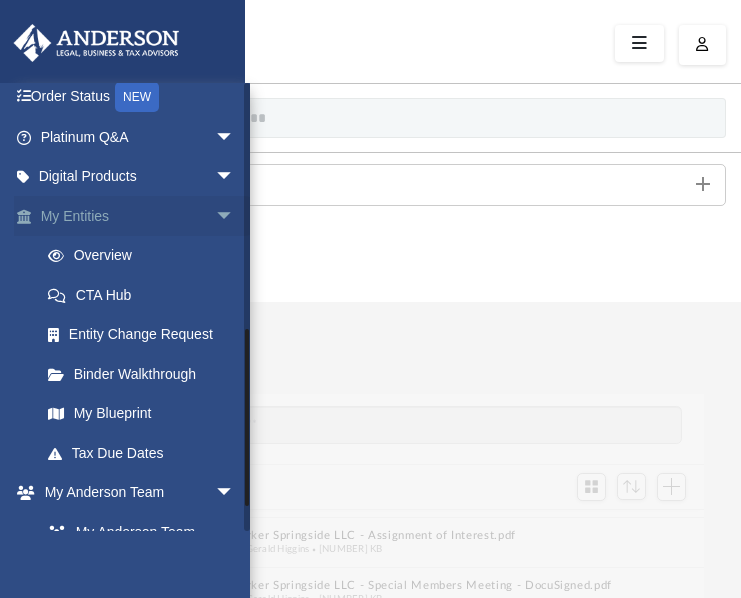 scroll, scrollTop: 0, scrollLeft: 0, axis: both 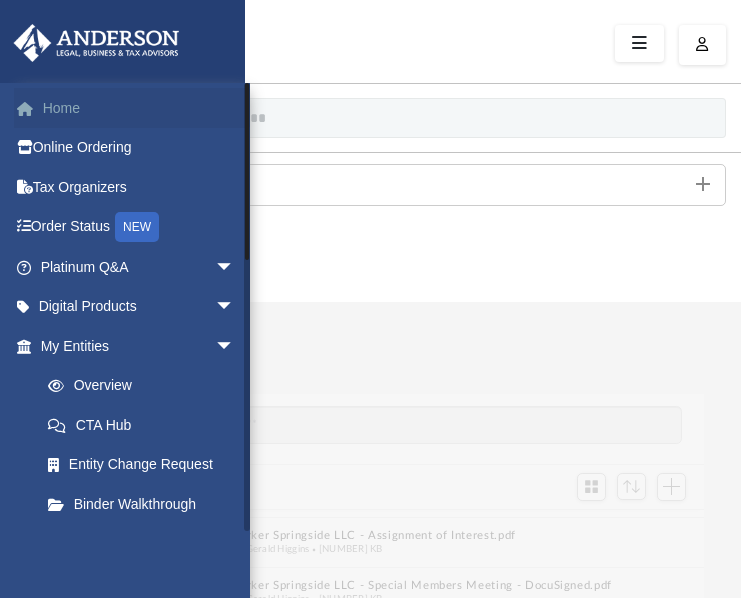 click on "Home" at bounding box center (139, 108) 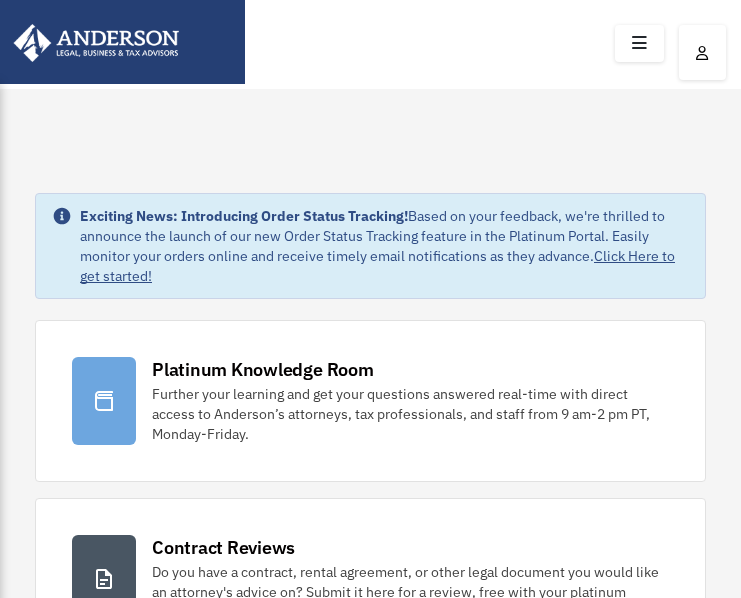 scroll, scrollTop: 0, scrollLeft: 0, axis: both 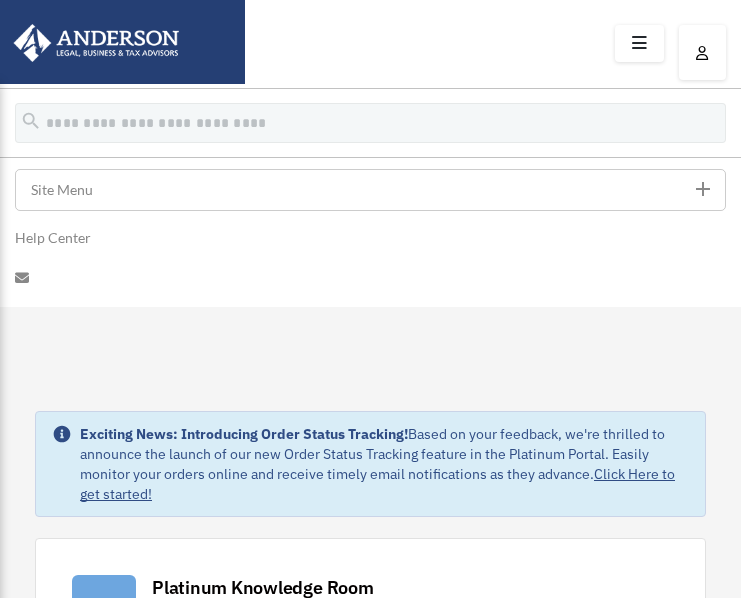 click at bounding box center (639, 43) 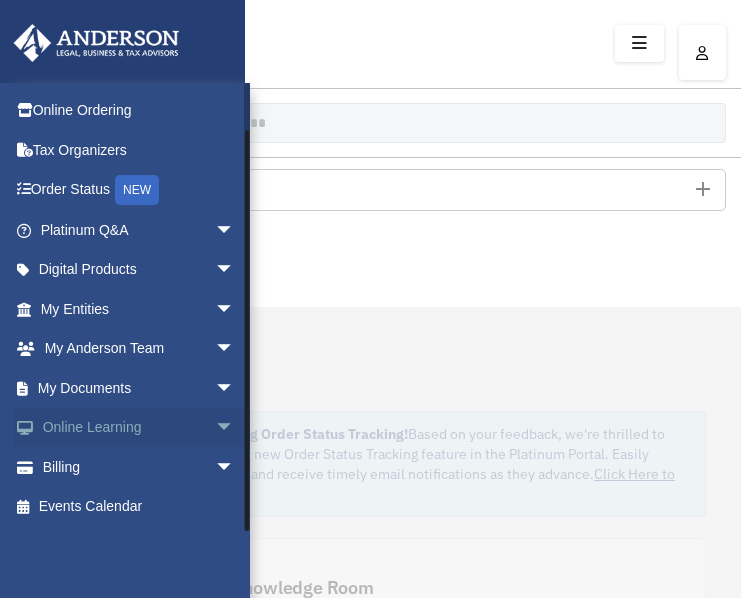 scroll, scrollTop: 0, scrollLeft: 0, axis: both 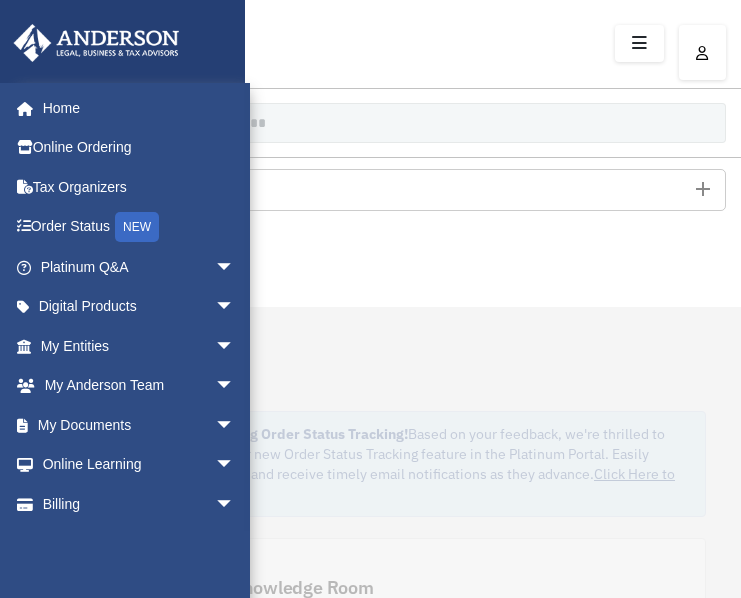 click at bounding box center (370, 278) 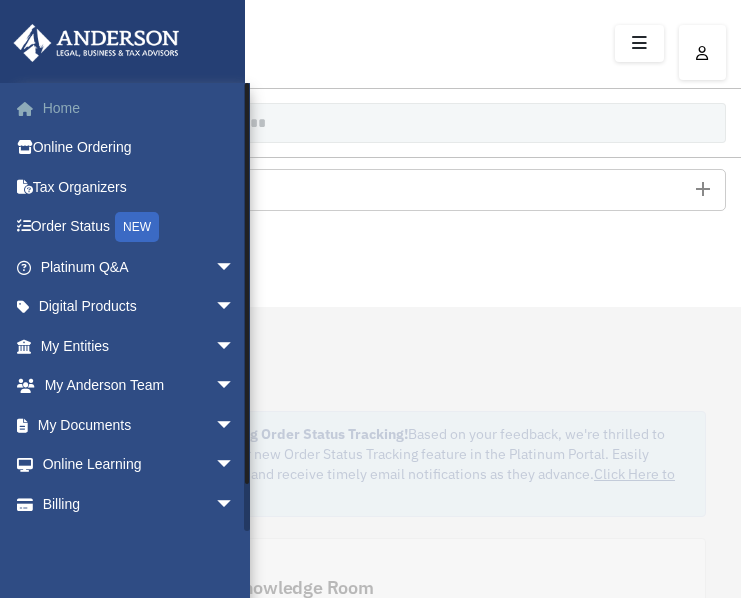 click on "Home" at bounding box center (139, 108) 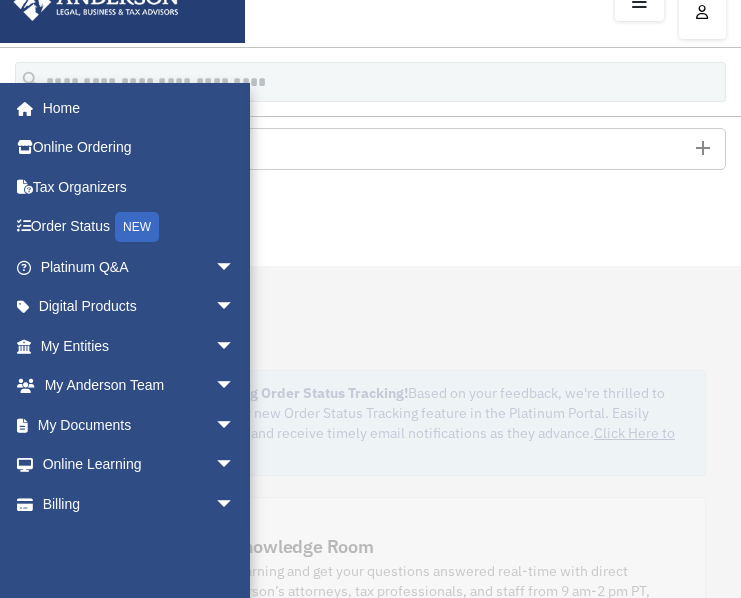 scroll, scrollTop: 121, scrollLeft: 0, axis: vertical 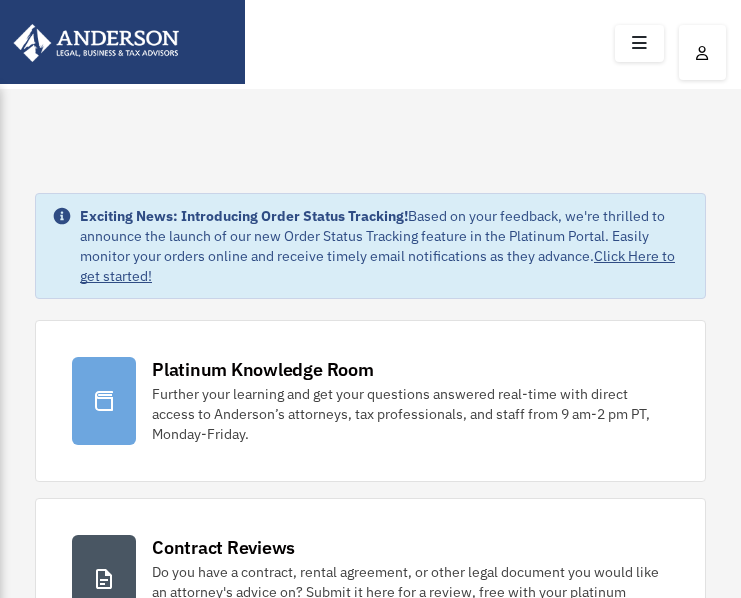 click at bounding box center [702, 52] 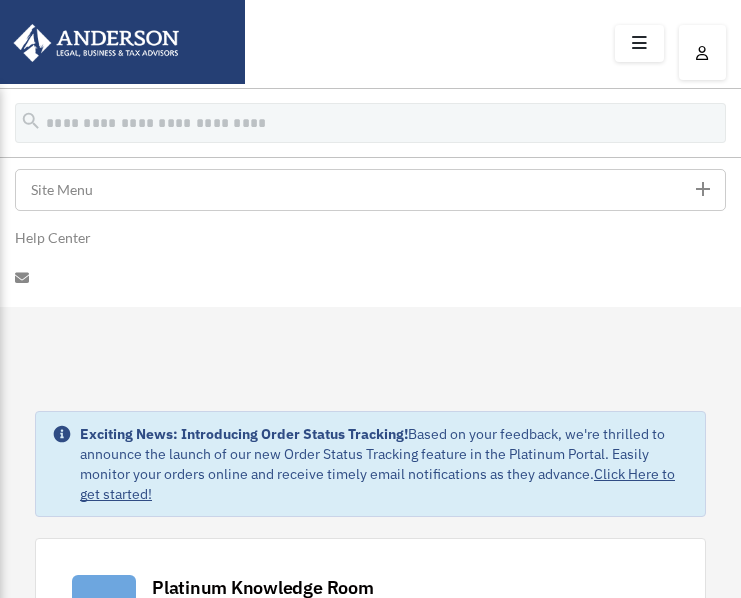 click at bounding box center (639, 43) 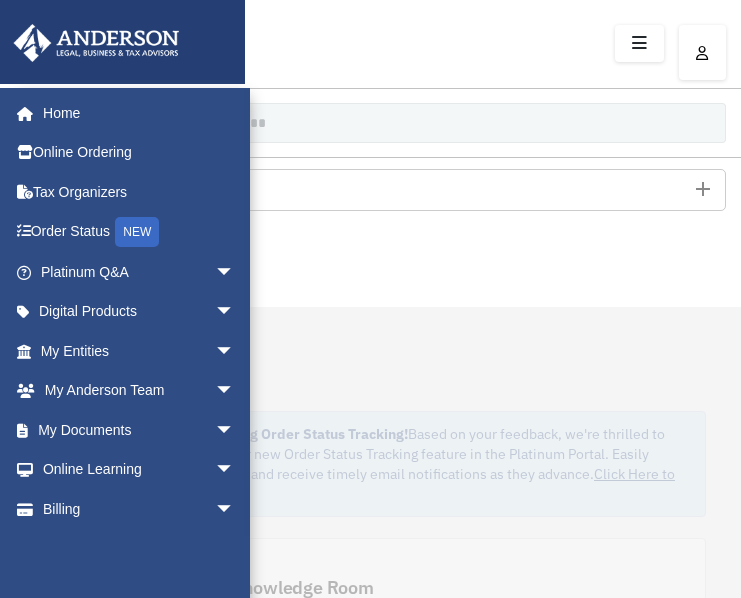 click at bounding box center (89, 43) 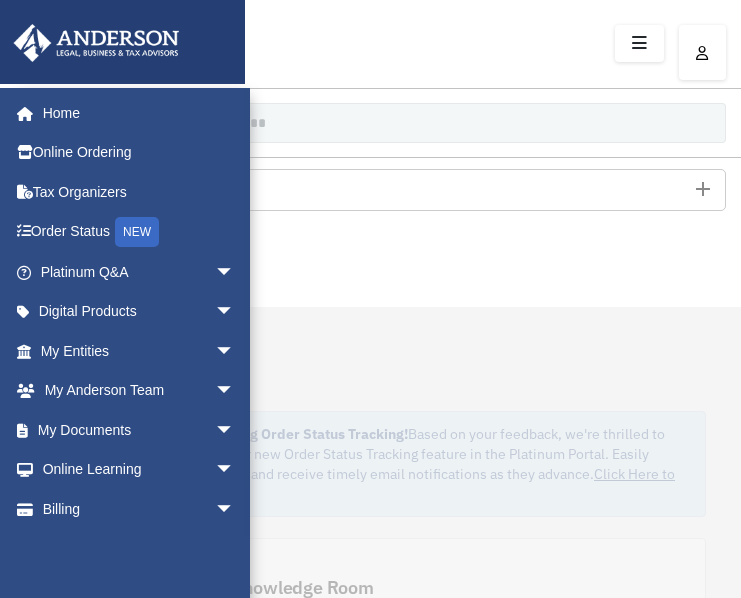 click at bounding box center [370, 44] 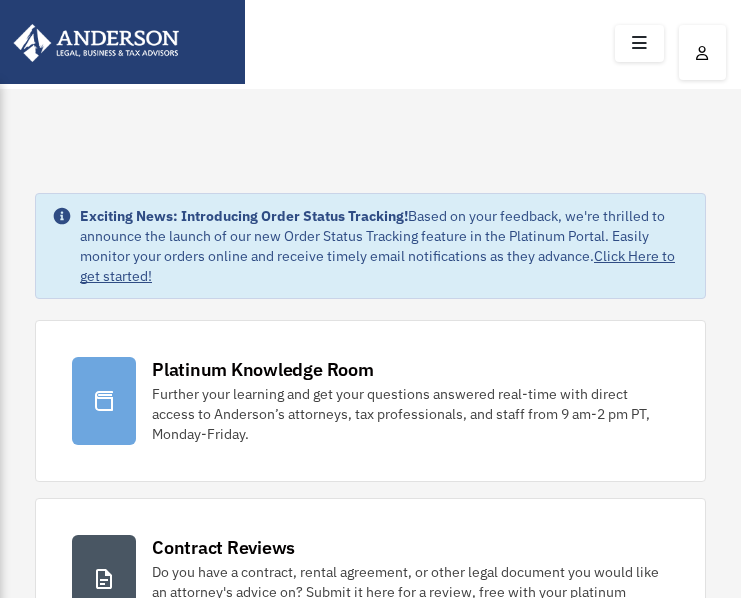 scroll, scrollTop: 0, scrollLeft: 0, axis: both 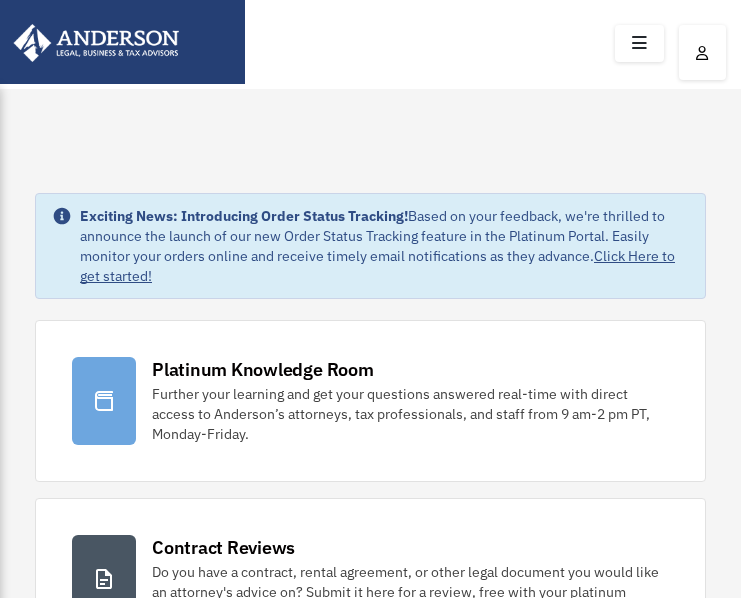 click at bounding box center (702, 52) 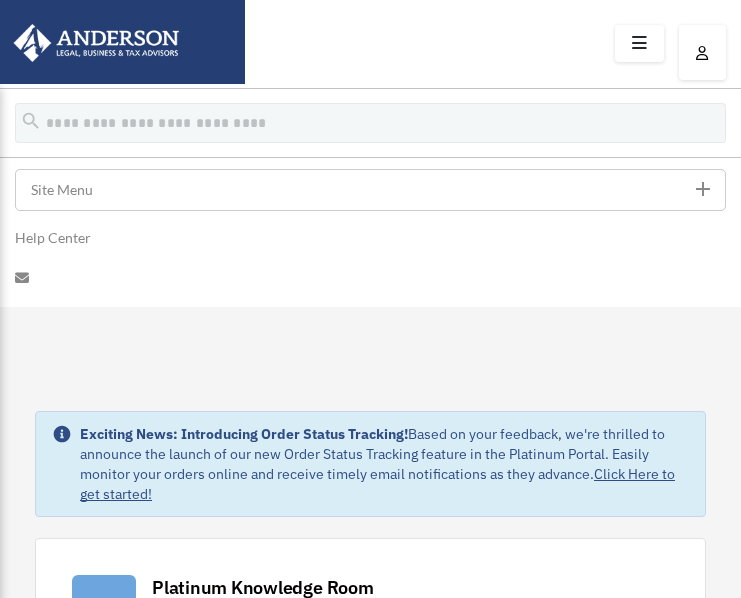 click on "Site Menu		            	 add" at bounding box center [370, 190] 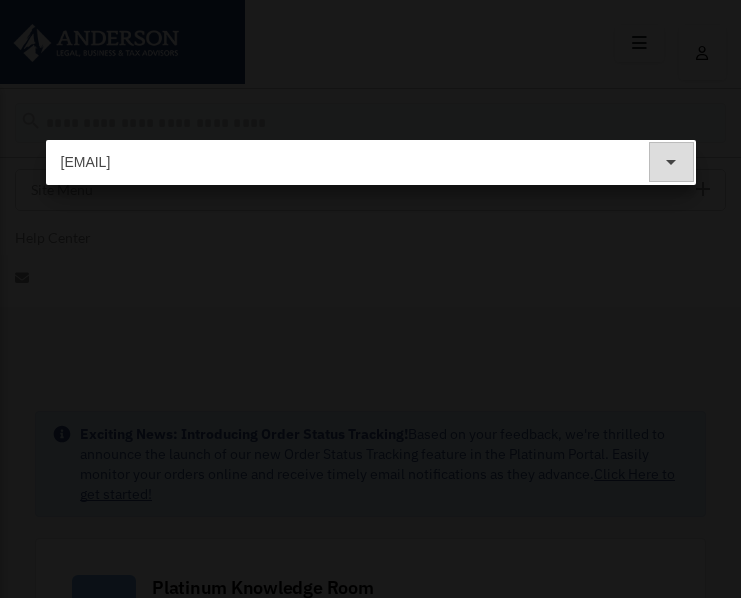 click on "arrow_drop_down" at bounding box center (671, 162) 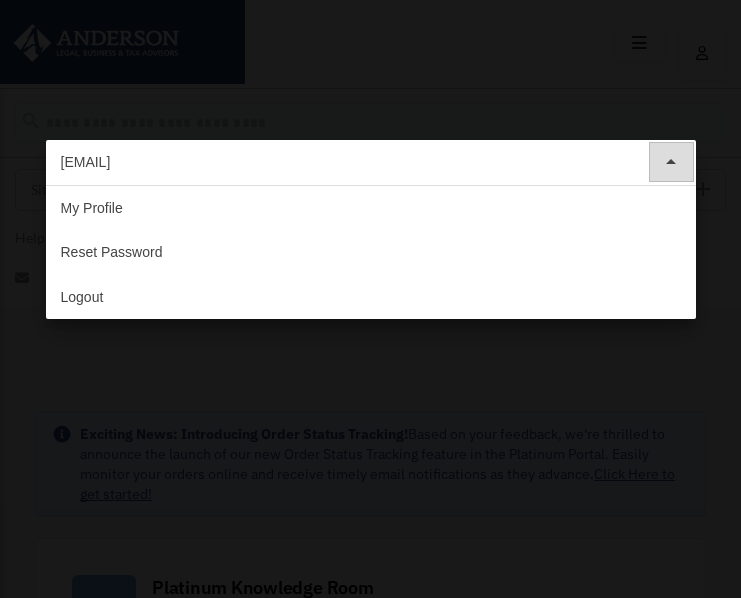 click on "Logout" at bounding box center [371, 297] 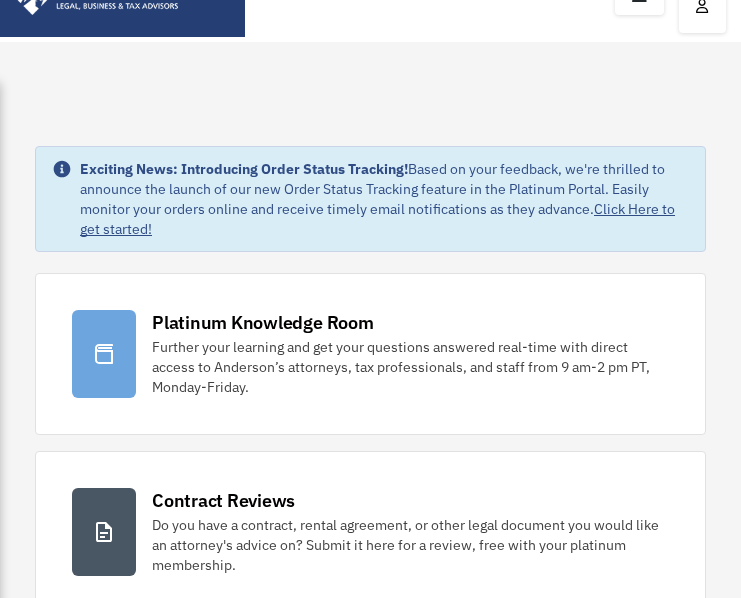 scroll, scrollTop: 50, scrollLeft: 0, axis: vertical 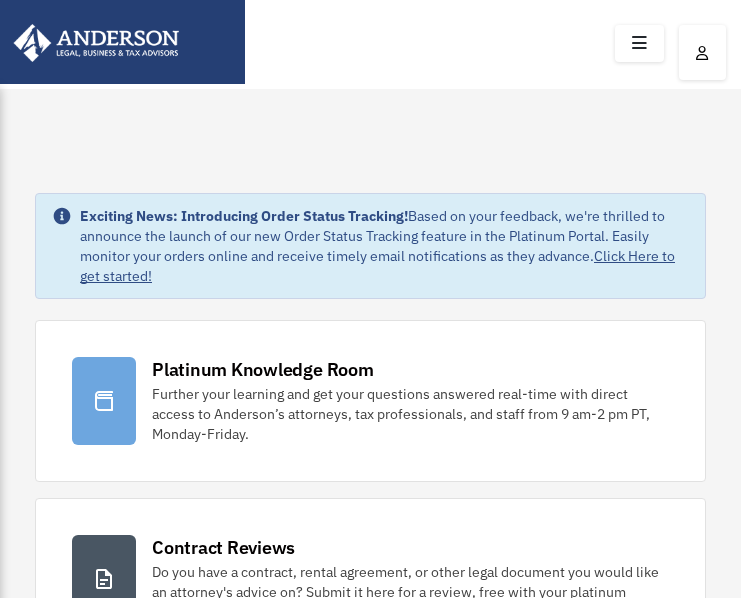drag, startPoint x: 487, startPoint y: 229, endPoint x: 558, endPoint y: 496, distance: 276.27884 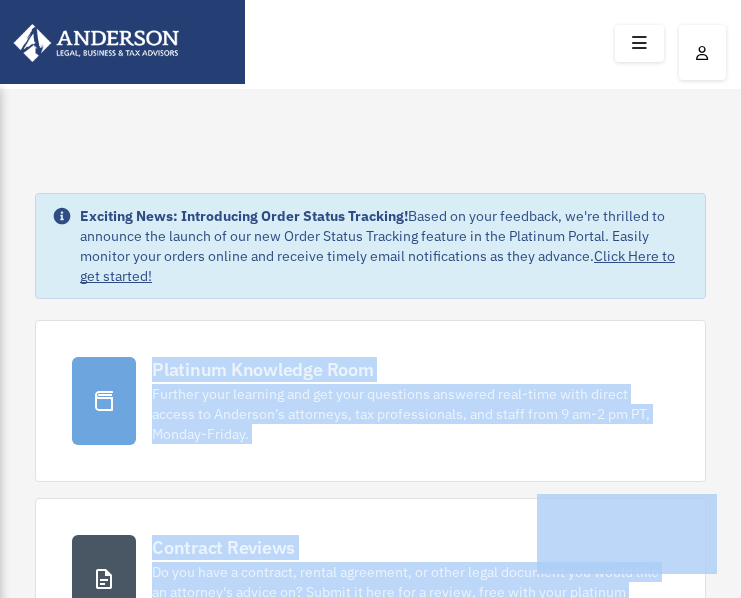 click at bounding box center (639, 43) 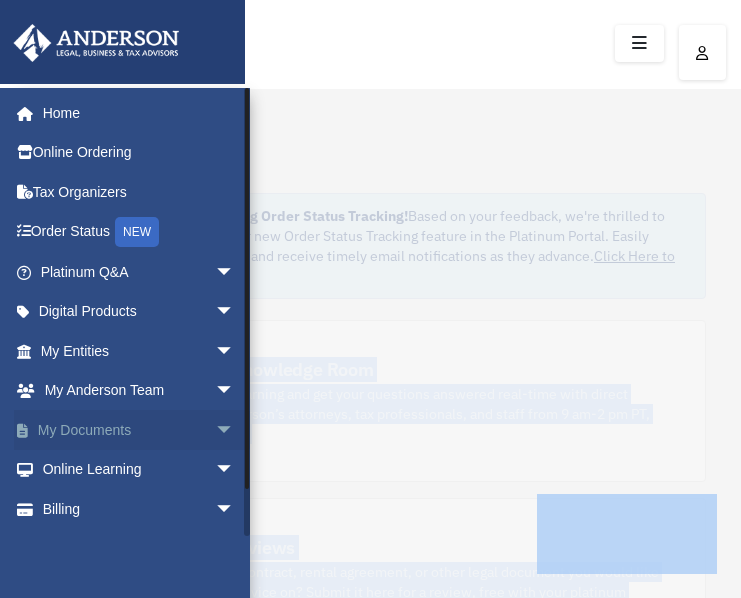 click on "My Documents arrow_drop_down" at bounding box center (139, 430) 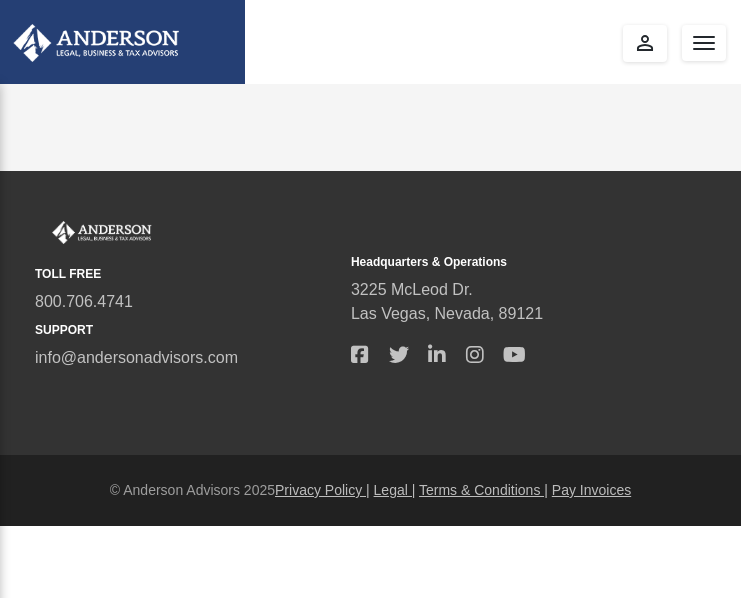 scroll, scrollTop: 0, scrollLeft: 0, axis: both 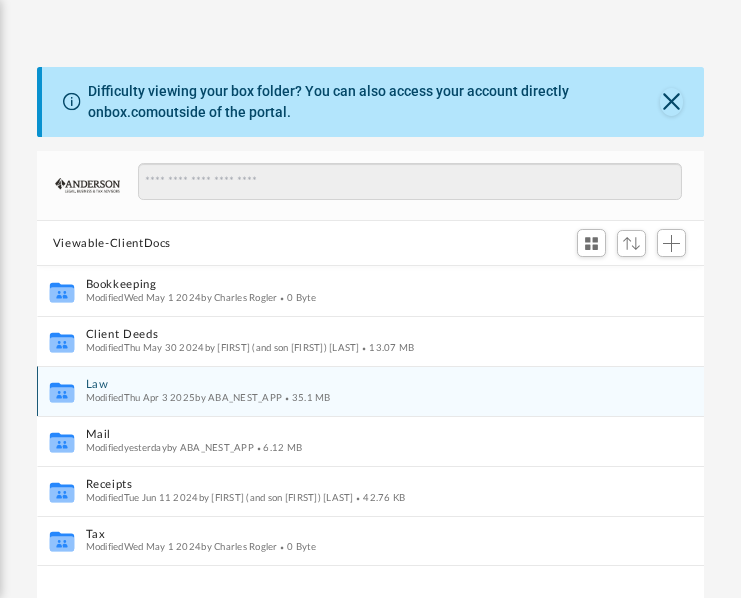 click on "Collaborated Folder Law Modified  Thu Apr 3 2025  by ABA_NEST_APP 35.1 MB" at bounding box center [370, 391] 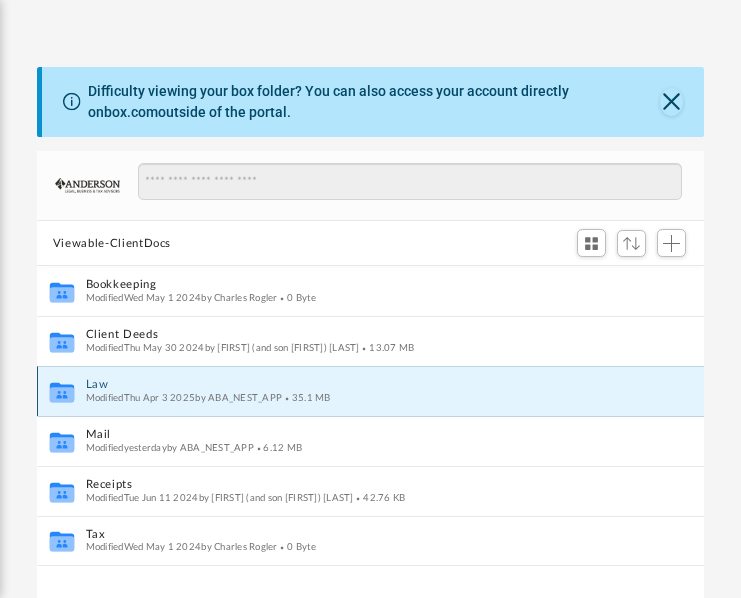 click 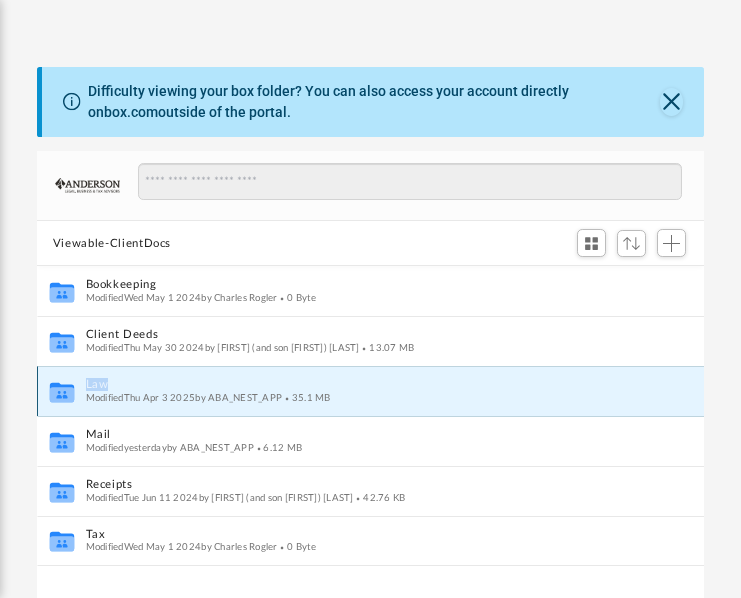 click 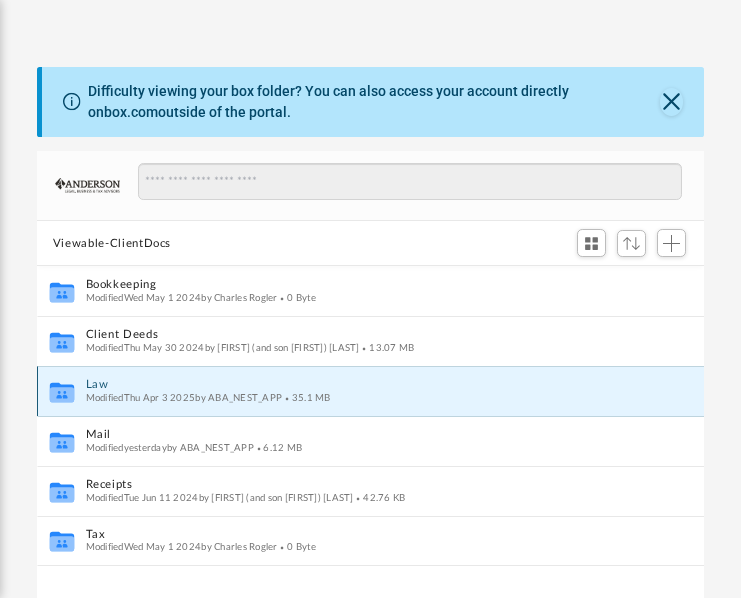 click 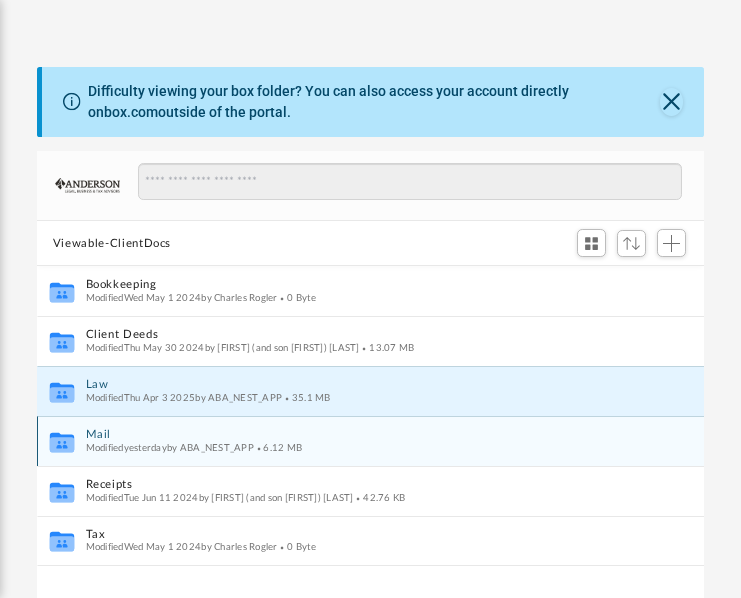 click on "6.12 MB" at bounding box center [278, 448] 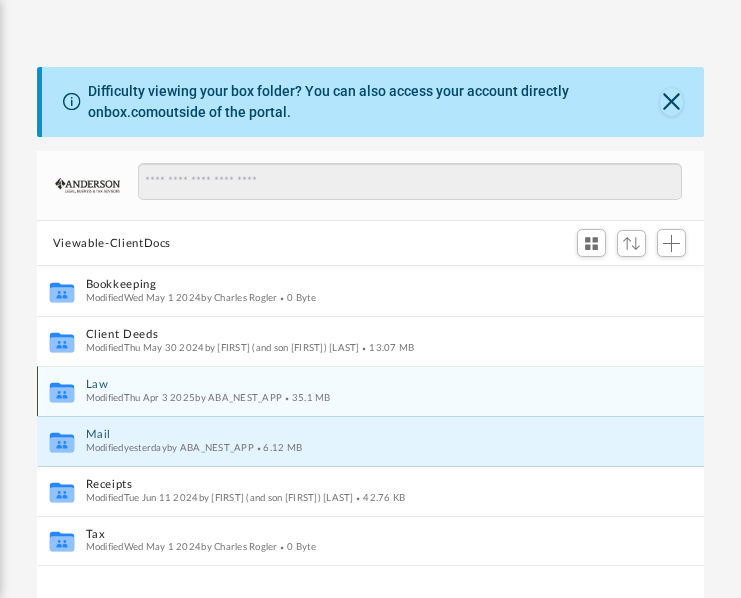click on "Modified  Thu Apr 3 2025  by ABA_NEST_APP" at bounding box center [184, 398] 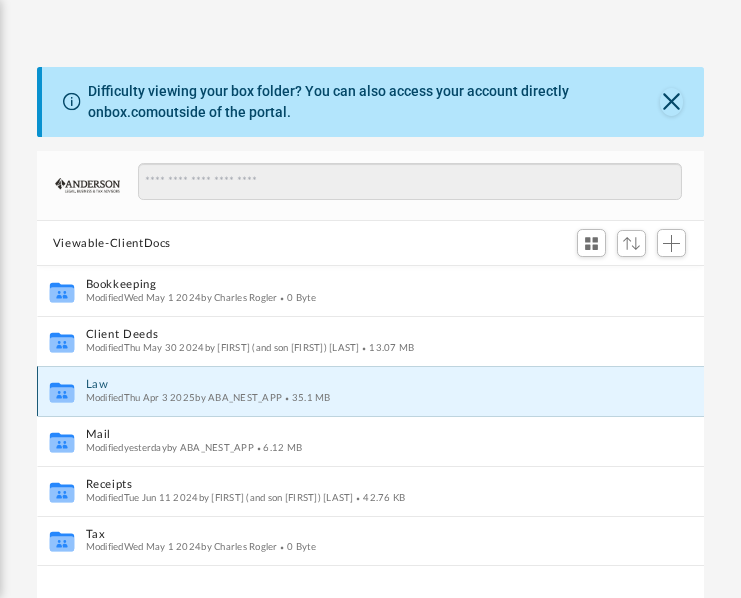 click on "Modified  Thu Apr 3 2025  by ABA_NEST_APP" at bounding box center (184, 398) 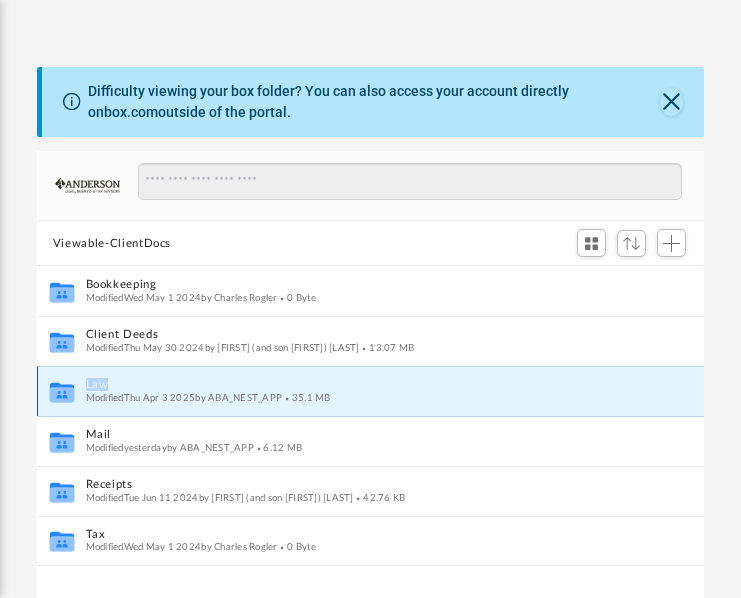 click 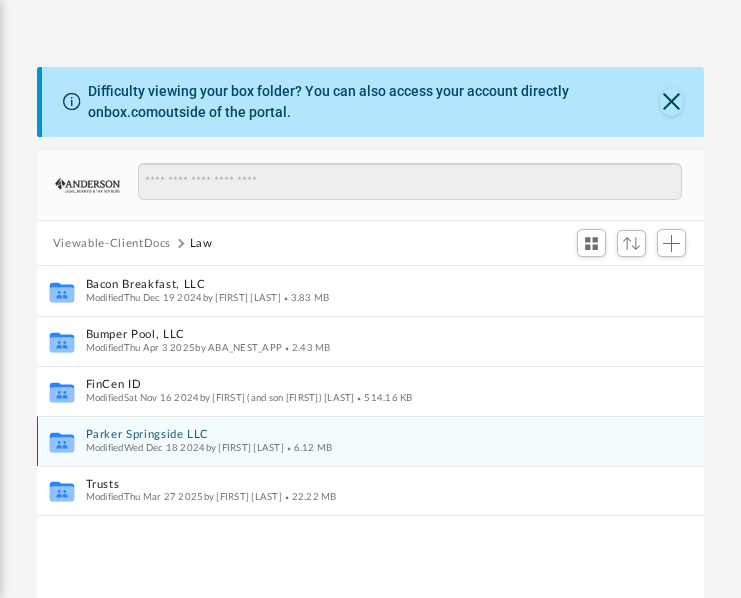 click on "Parker Springside LLC" at bounding box center (357, 435) 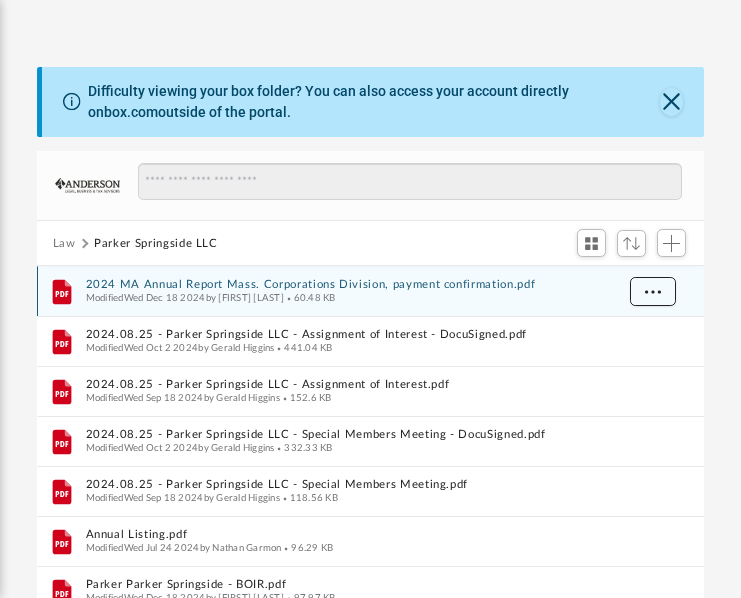 click at bounding box center (653, 291) 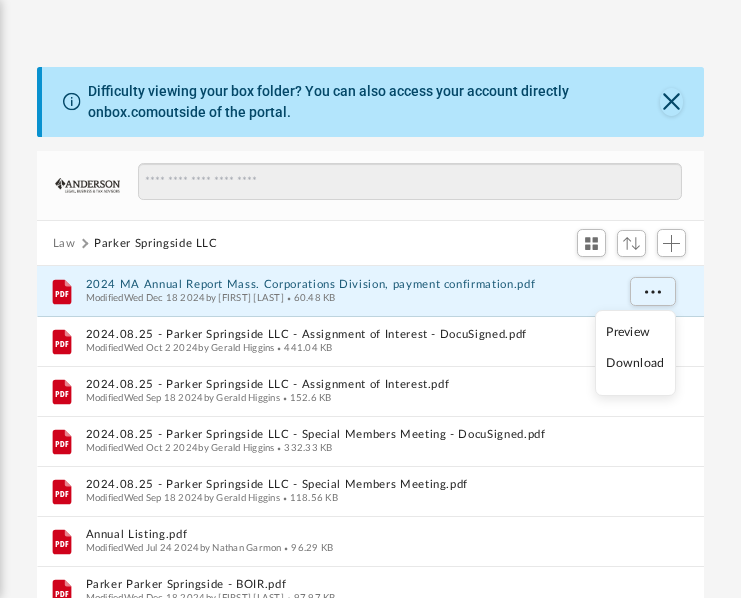 click on "Download" at bounding box center (635, 363) 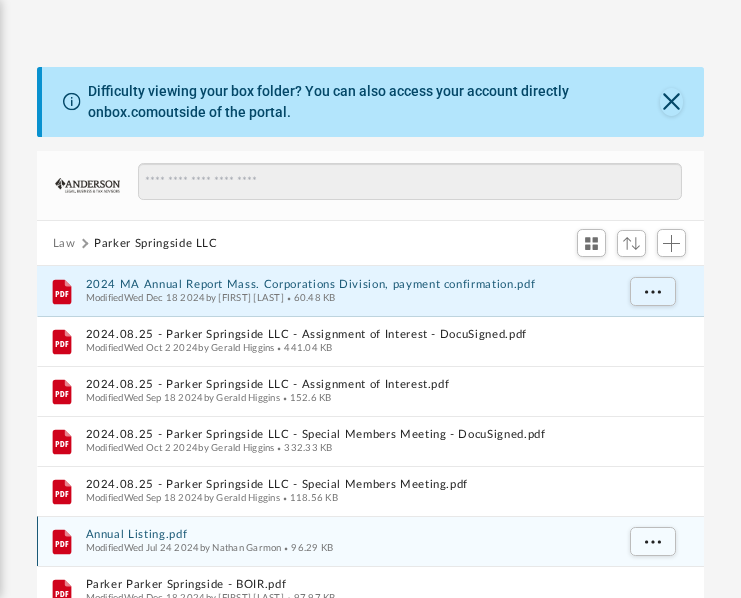 click on "Annual Listing.pdf" at bounding box center [350, 535] 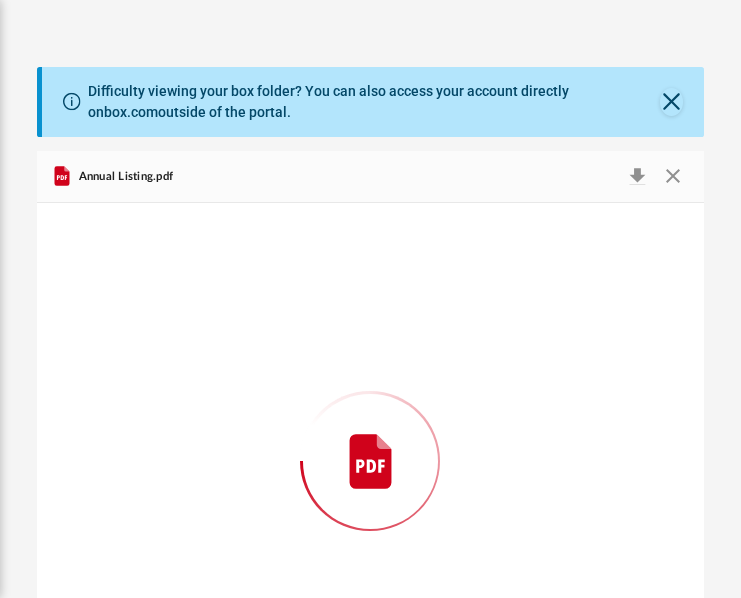 scroll, scrollTop: 231, scrollLeft: 0, axis: vertical 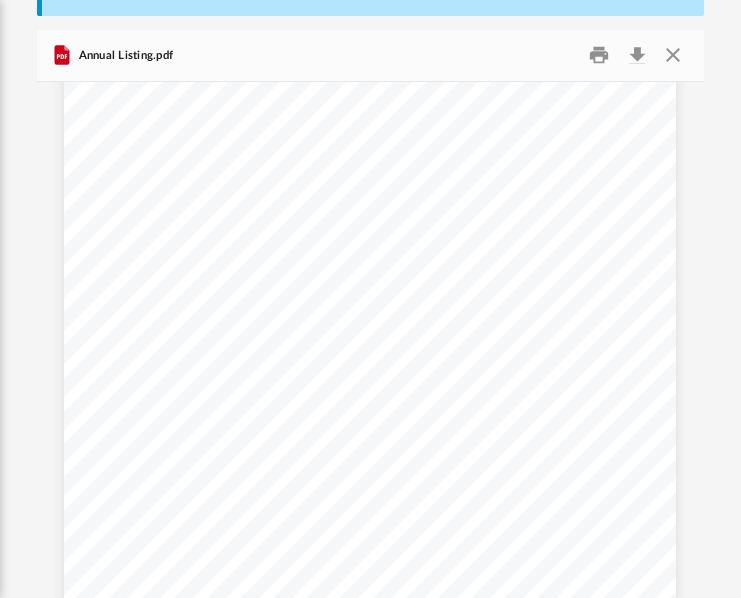 click on " The Commonwealth of Massachusetts, William Francis Galvin Corporations Division One Ashburton Place   -   Floor 17, Boston MA 02108 - 1512   |   Phone: 617 - 727 - 9640 Annual Report (General Laws, Chapter 156C, Section 12)   Filing Fee: $500.00 Identification Number:   001548077 Annual Report Filing Year:   2024 1.a. Exact name of the limited liability company: PARKER SPRINGSIDE LLC Check if amending entity name 1.b. The exact name of the limited liability company as amended, is: PARKER SPRINGSIDE LLC 2. Address in the Commonwealth where the records will be maintained: Number and street: C/O BLUEPRINT PROPERTY GROUP Address 2:   100 WEST STREET   #210 City or town:   PITTSFIELD   State:   MA   Zip code:   01201 Country:   UNITED STATES 3. The general character of business, and if the limited liability company is organized to render professional service, the service to be rendered: THE COMPANY HAS BEEN FORMED TO ENGAGE IN THE BUSINESS OF PURCHASING, ACCOMPLISHMENT OF SUCH PURPOSES.   (mm/dd/yyyy)   MA SOC" at bounding box center [370, 480] 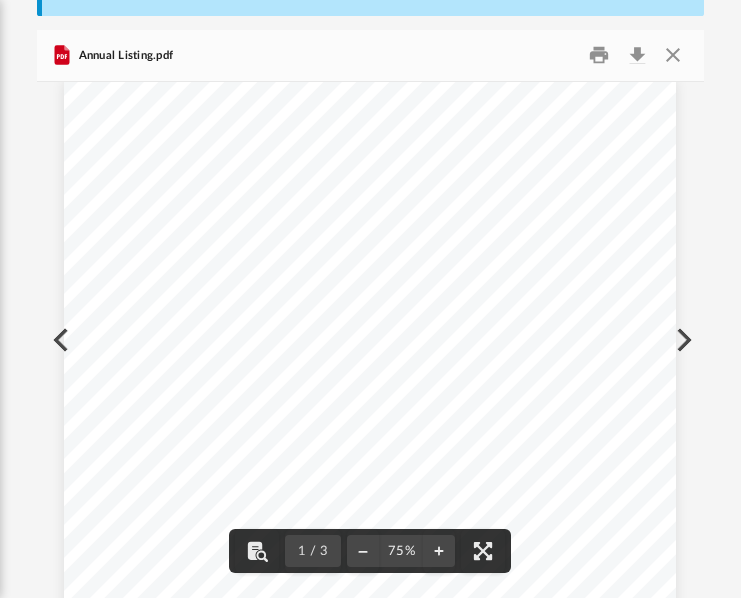 scroll, scrollTop: 0, scrollLeft: 0, axis: both 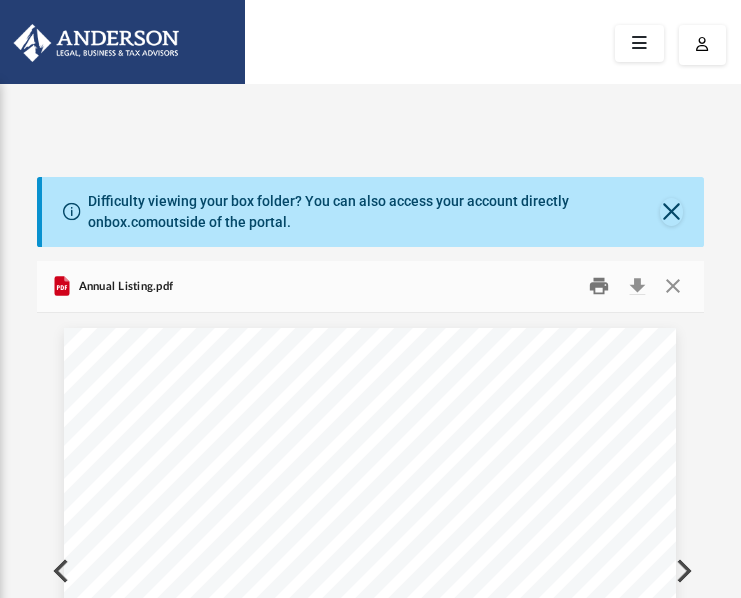 click at bounding box center (600, 286) 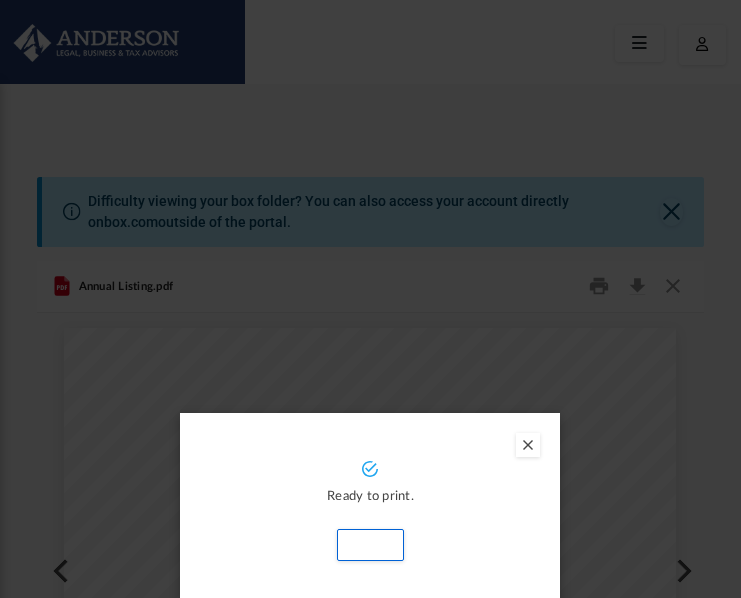 click at bounding box center [528, 445] 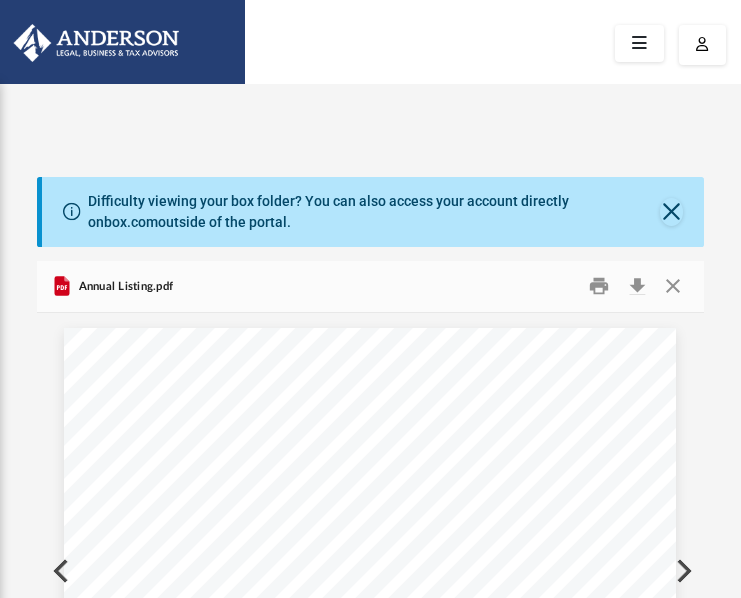 click on " The Commonwealth of Massachusetts, William Francis Galvin Corporations Division One Ashburton Place   -   Floor 17, Boston MA 02108 - 1512   |   Phone: 617 - 727 - 9640 Annual Report (General Laws, Chapter 156C, Section 12)   Filing Fee: $500.00 Identification Number:   001548077 Annual Report Filing Year:   2024 1.a. Exact name of the limited liability company: PARKER SPRINGSIDE LLC Check if amending entity name 1.b. The exact name of the limited liability company as amended, is: PARKER SPRINGSIDE LLC 2. Address in the Commonwealth where the records will be maintained: Number and street: C/O BLUEPRINT PROPERTY GROUP Address 2:   100 WEST STREET   #210 City or town:   PITTSFIELD   State:   MA   Zip code:   01201 Country:   UNITED STATES 3. The general character of business, and if the limited liability company is organized to render professional service, the service to be rendered: THE COMPANY HAS BEEN FORMED TO ENGAGE IN THE BUSINESS OF PURCHASING, ACCOMPLISHMENT OF SUCH PURPOSES.   (mm/dd/yyyy)   MA SOC" at bounding box center [370, 760] 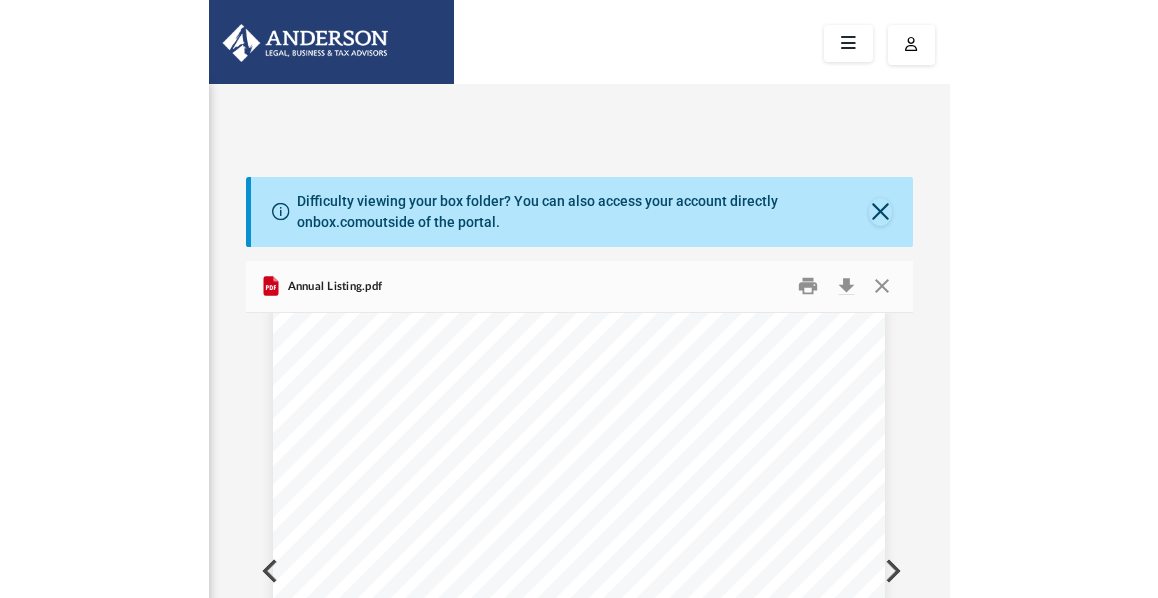 scroll, scrollTop: 0, scrollLeft: 0, axis: both 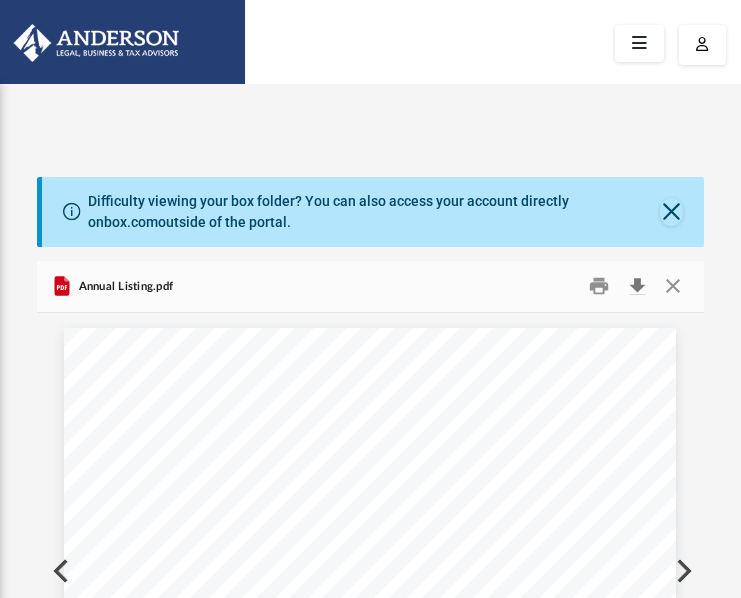 click at bounding box center (637, 286) 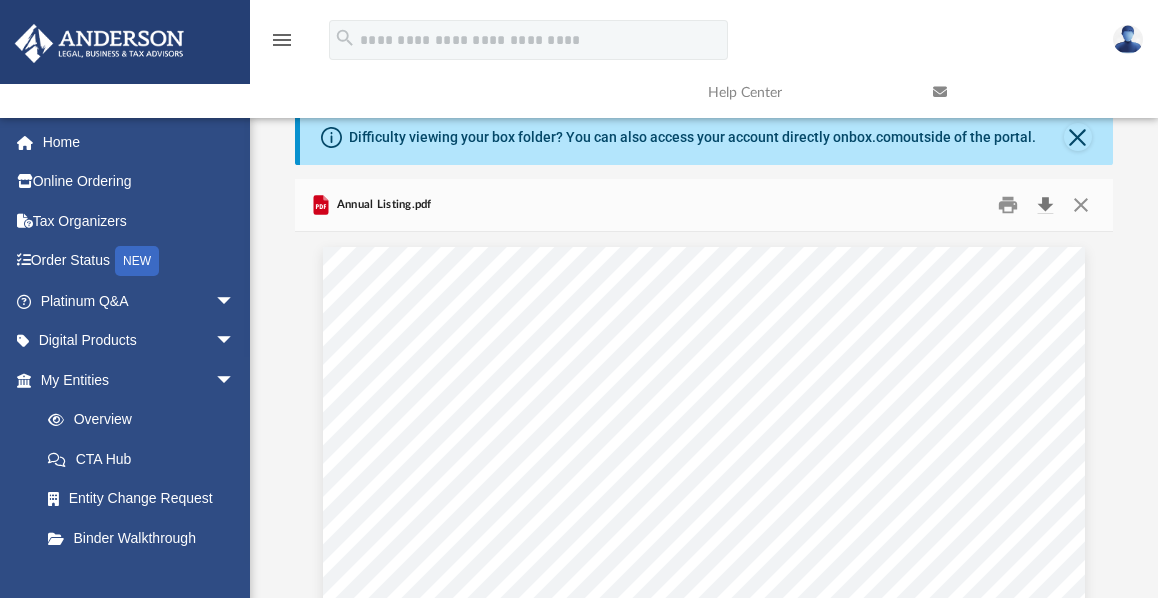 scroll, scrollTop: 16, scrollLeft: 16, axis: both 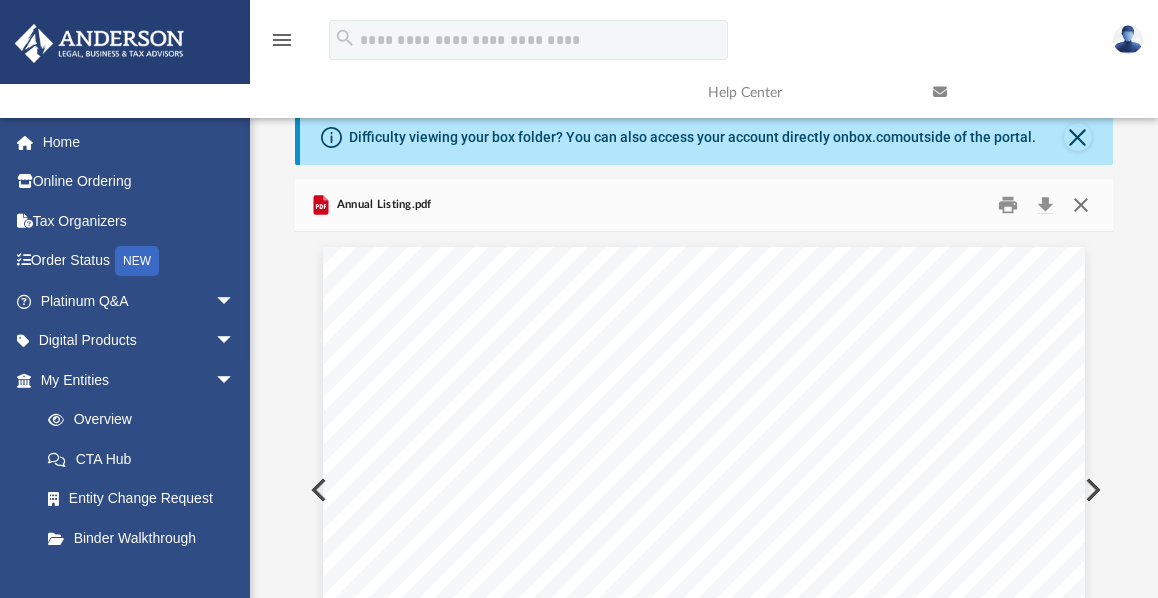 click at bounding box center [1081, 205] 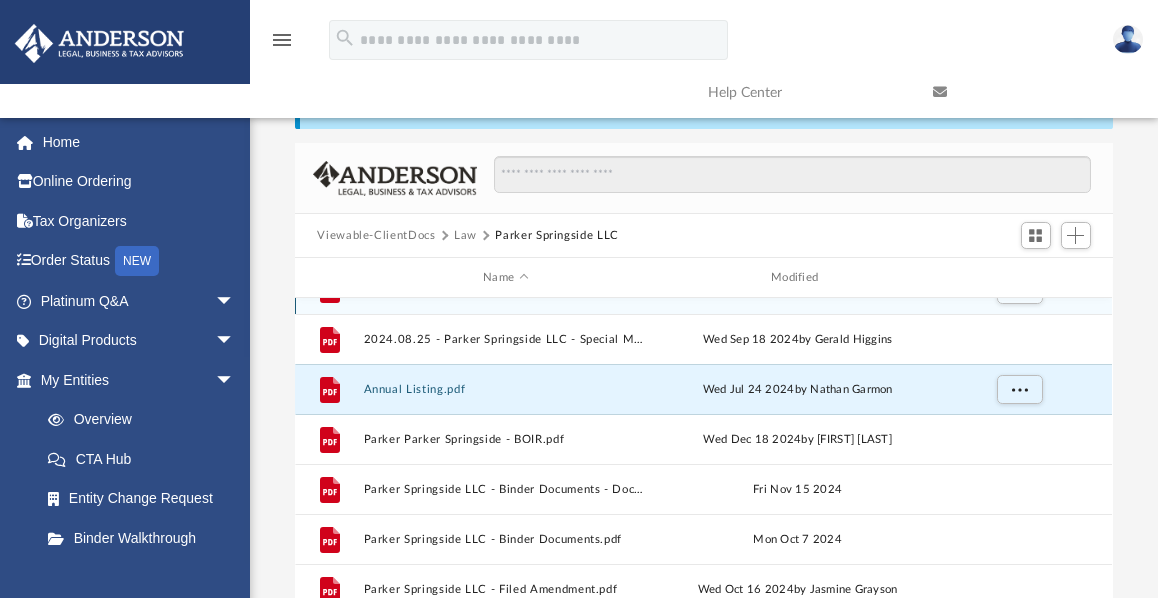 scroll, scrollTop: 236, scrollLeft: 0, axis: vertical 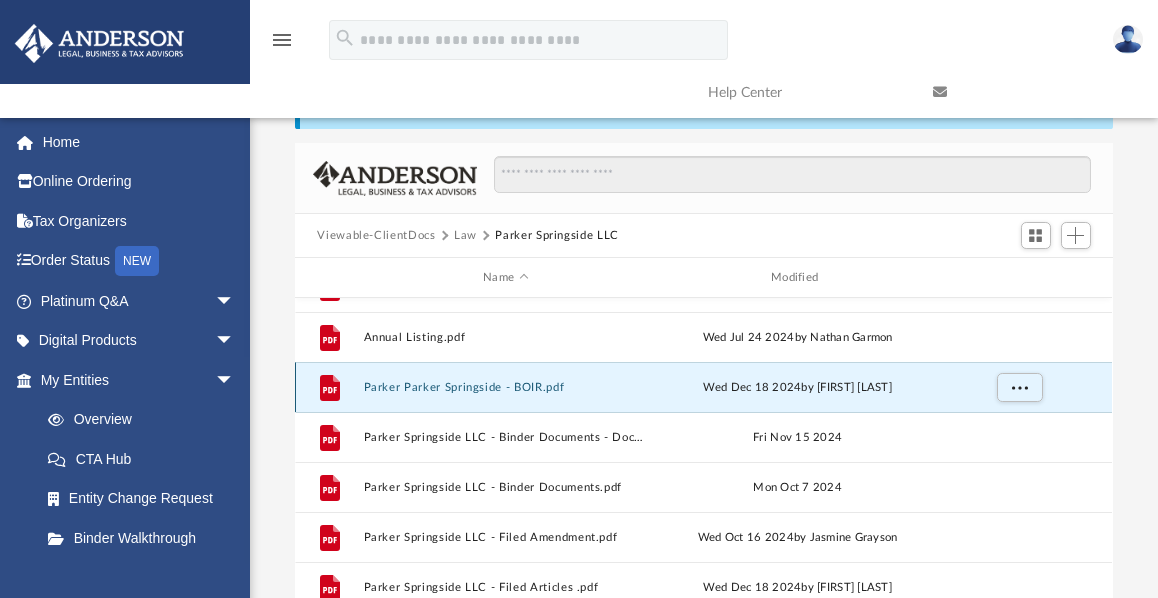 click on "Parker Parker Springside - BOIR.pdf" at bounding box center [506, 387] 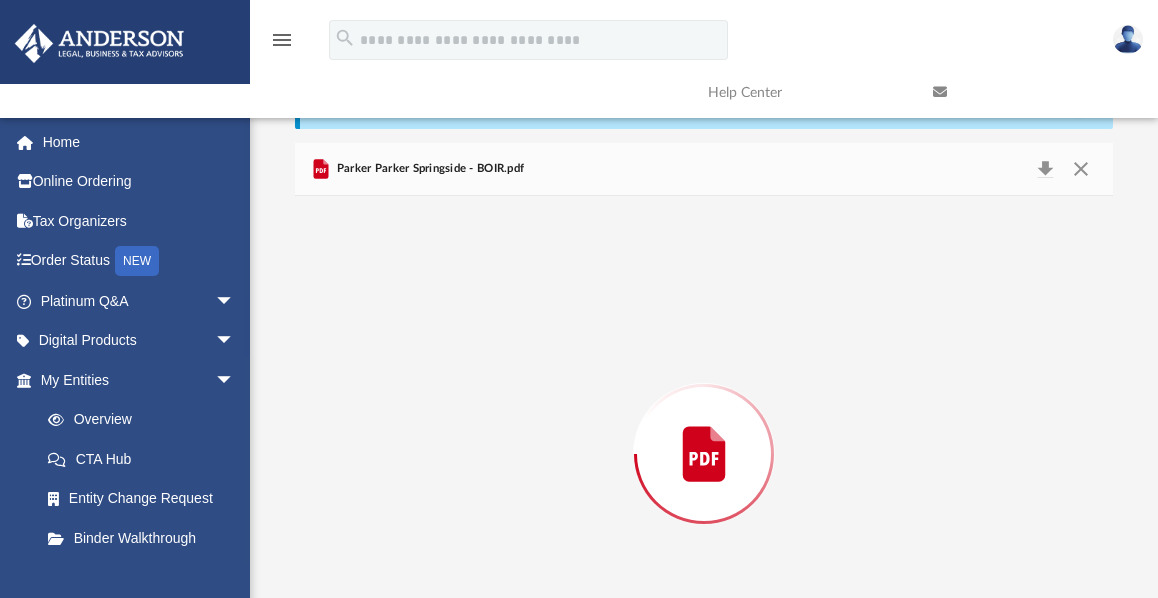 scroll, scrollTop: 150, scrollLeft: 0, axis: vertical 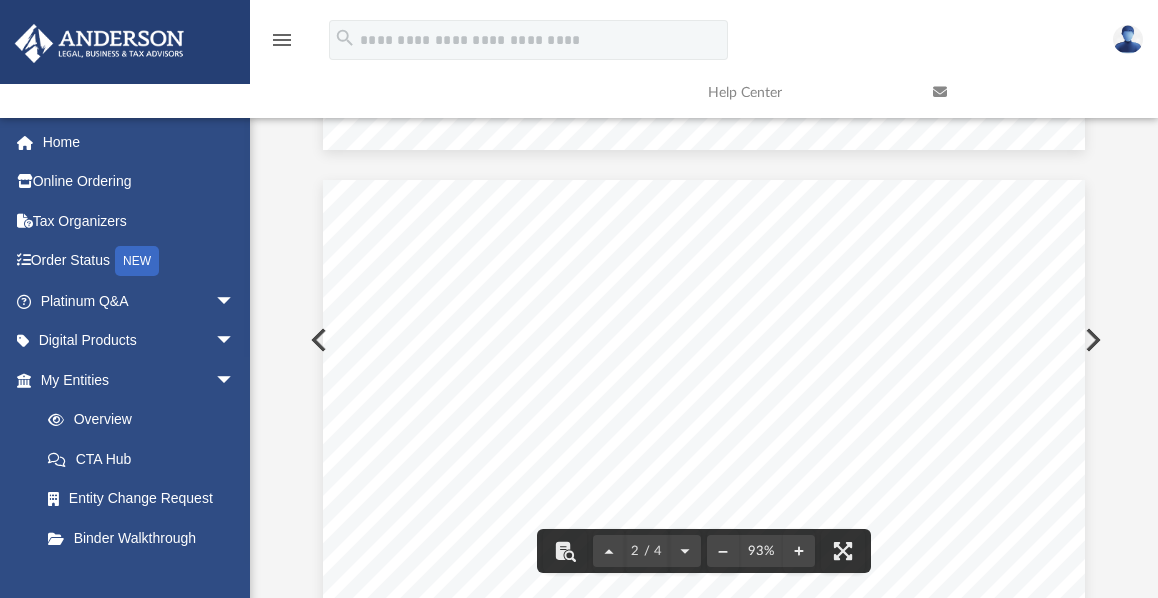 click on "Generated:   6/25/2024 #50000002559542   -   Beneficial   Ownership   Information   Report   (BOIR)   Transcript Filing   Information Type   of   filing   Initial   report Date   prepared   (assigned   upon   finalization)   06/25/2024 Reporting   Company   Information   Back   to   top Request   to   receive   FinCEN   Identifier   (FinCEN   ID) Foreign   pooled   investment   vehicle Reporting   Company   legal   name   Parker   Springside   LLC Alternate   name   (e.g.   trade   name,   DBA) Tax   Identification   type   EIN Tax   Identification   number   873970622 Country/ Jurisdiction   (if   foreign   tax   ID   only) Country/ Jurisdiction   of   formation   United   States State   of   formation   Massachusetts Tribal   jurisdiction   of   formation Name   of   the   other   Tribe State   of   first   registration Tribal   jurisdiction   of   first   registration Name   of   the   other   Tribe Address   (number,   street,   and   apt.   or   suite   no.)   48   Hui   F   Rd City   Lahaina U.S.   or" at bounding box center (704, 673) 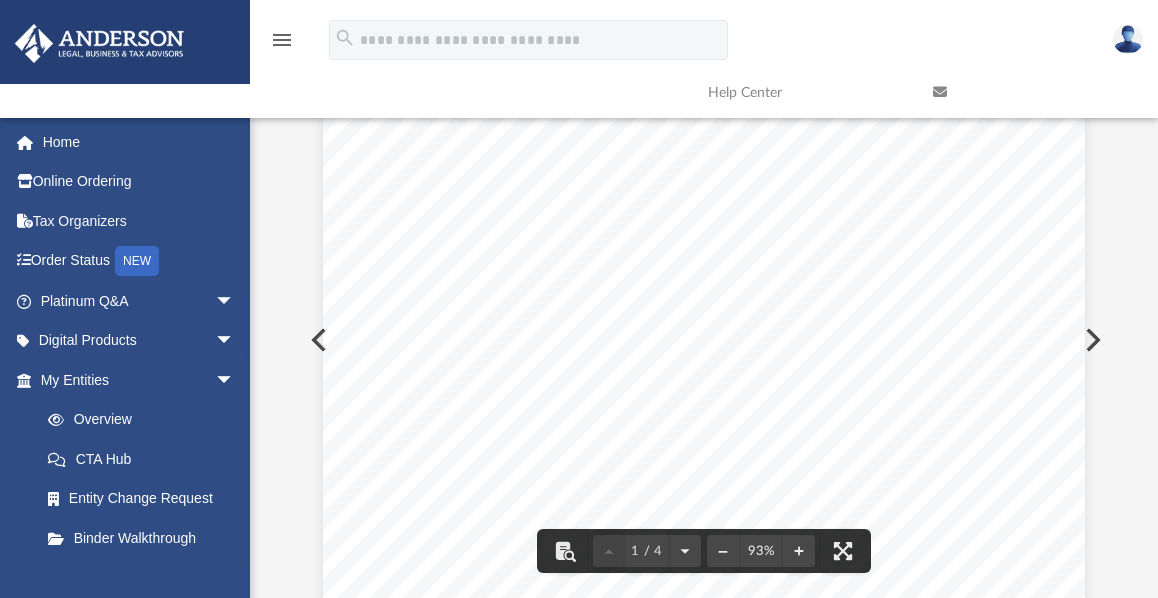 scroll, scrollTop: 0, scrollLeft: 0, axis: both 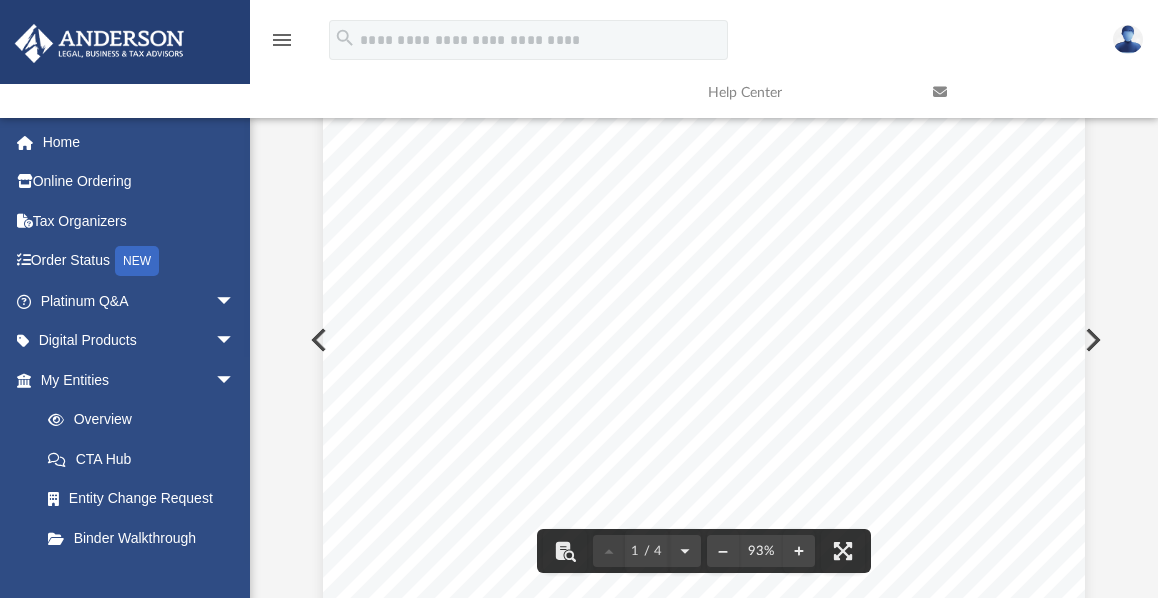 click on "Difficulty viewing your box folder? You can also access your account directly on  box.com  outside of the portal.  No Client Folder Found - Please contact   your team   for assistance.  Viewable-ClientDocs Law Parker Springside LLC Name    Modified    File 2024.08.25 -  Parker Springside LLC - Special Members Meeting - DocuSigned.pdf Wed Oct 2 2024  by Gerald Higgins File 2024.08.25 -  Parker Springside LLC - Special Members Meeting.pdf Wed Sep 18 2024  by Gerald Higgins File Annual Listing.pdf Wed Jul 24 2024  by Nathan Garmon File Parker Parker Springside - BOIR.pdf Wed Dec 18 2024  by Anna Yadao File Parker Springside LLC - Binder Documents - DocuSigned.pdf Fri Nov 15 2024 File Parker Springside LLC - Binder Documents.pdf Mon Oct 7 2024 File Parker Springside LLC - Filed Amendment.pdf Wed Oct 16 2024  by Jasmine Grayson File Parker Springside LLC - Filed Articles .pdf Wed Dec 18 2024  by Anna Yadao File Parker Springside LLC - Filed MA RA Change 2024.pdf Thu Oct 3 2024 File Wed Dec 18 2024 Generated:" at bounding box center (704, 278) 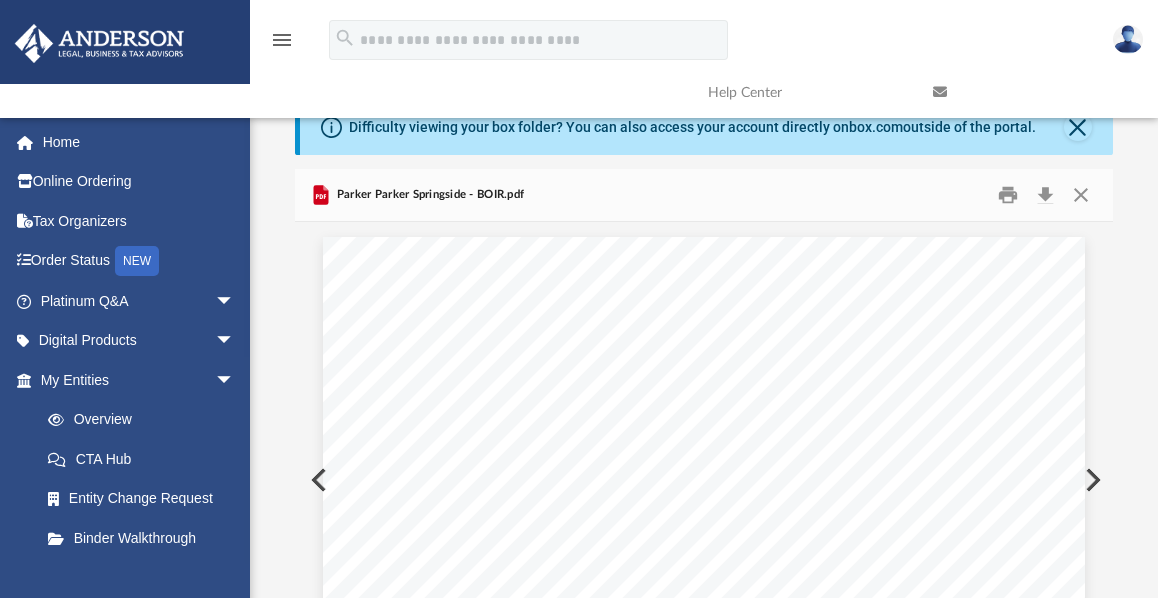 scroll, scrollTop: 0, scrollLeft: 0, axis: both 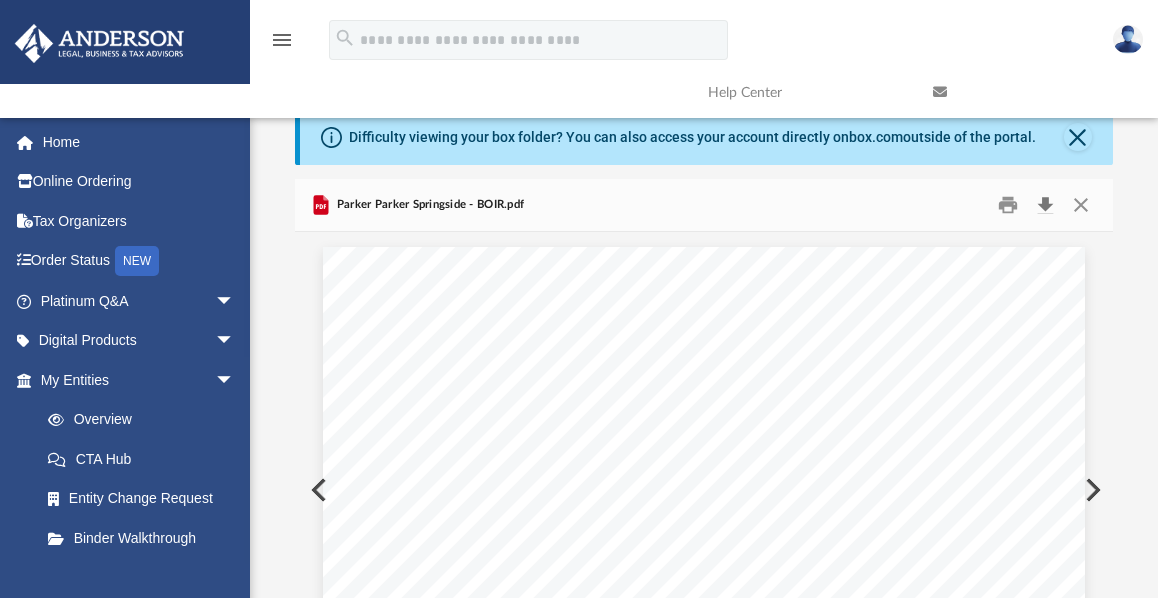 click at bounding box center [1046, 205] 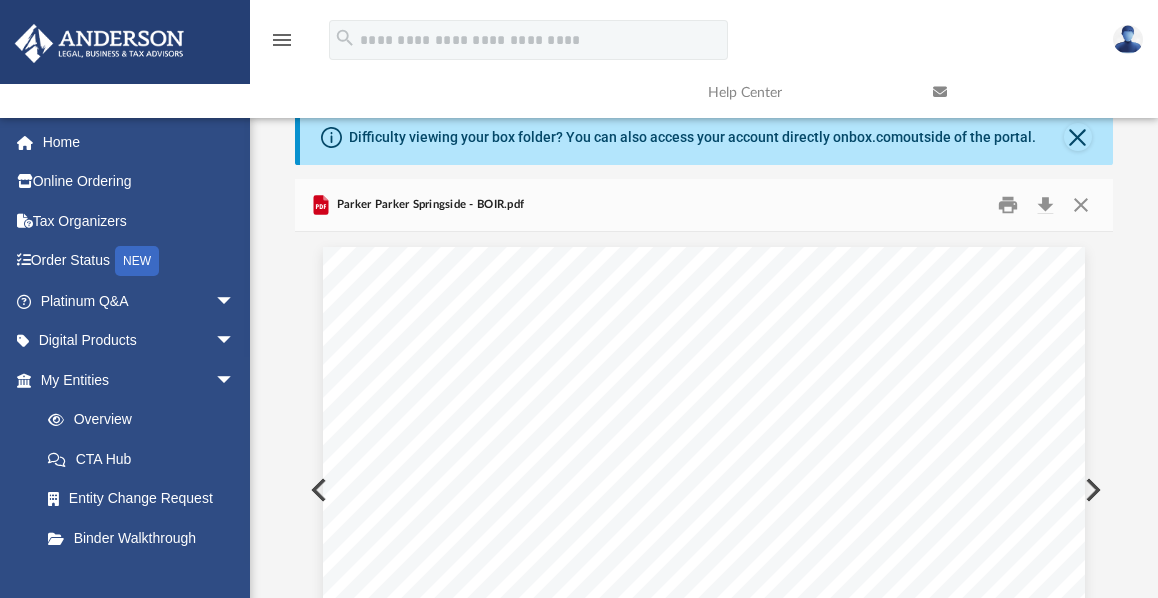 click on "Generated:   6/25/2024 FILING   SUCCESSFUL   -   Beneficial   Ownership   Information   Report   (BOIR)   Status Submission   Information Status   FILING   SUCCESSFUL BOIR   ID   50000002559542 Submission   Tracking   ID   BOIRqUG7qO280uhcoInj Received   Timestamp   (UTC)   2024-06-25T17:49:18Z Reporting   Company   FinCEN   ID Submitter   Information First   name   Robert Last   name   Lloyd E- mail   address   rlloyd4@gmail.com Validation   Information Code   Description No   validation   errors Page   1   of   4" at bounding box center (704, 740) 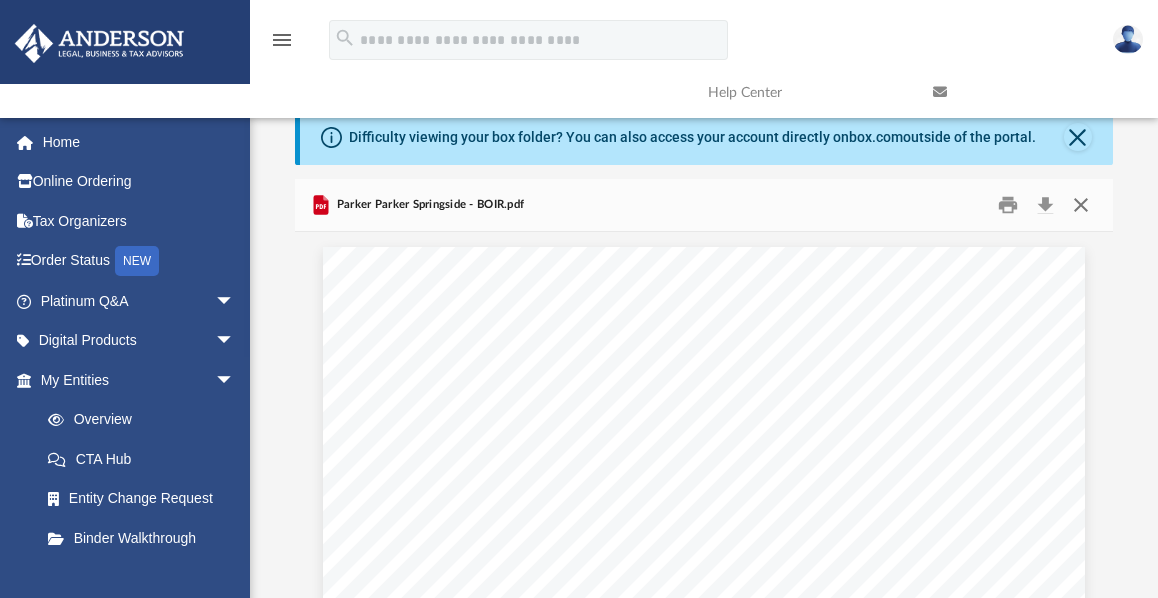 click at bounding box center [1081, 205] 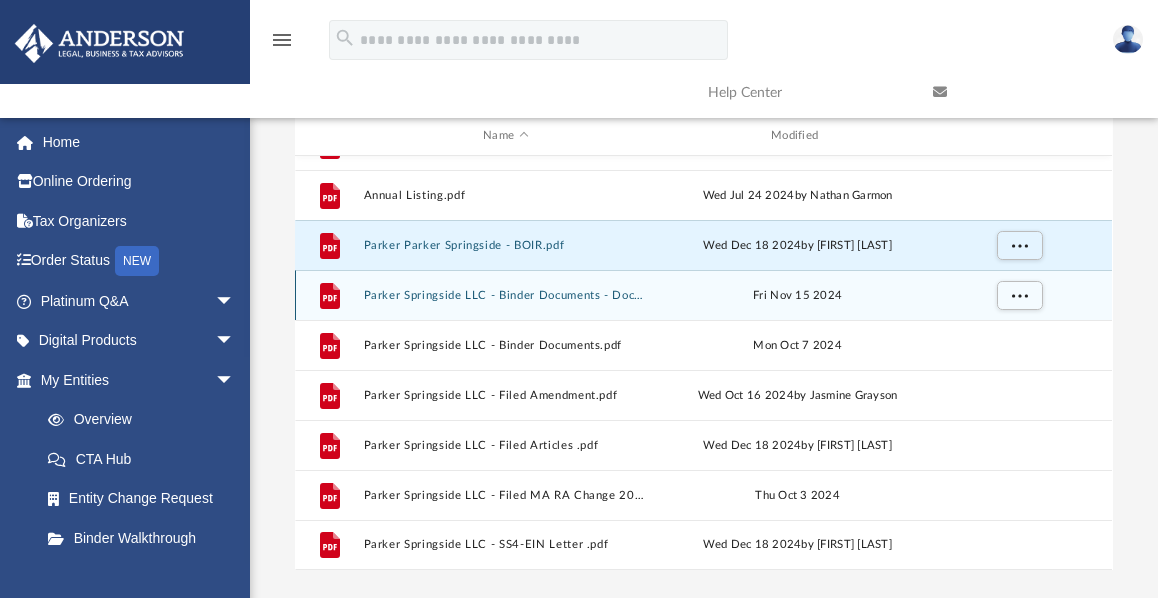 scroll, scrollTop: 179, scrollLeft: 0, axis: vertical 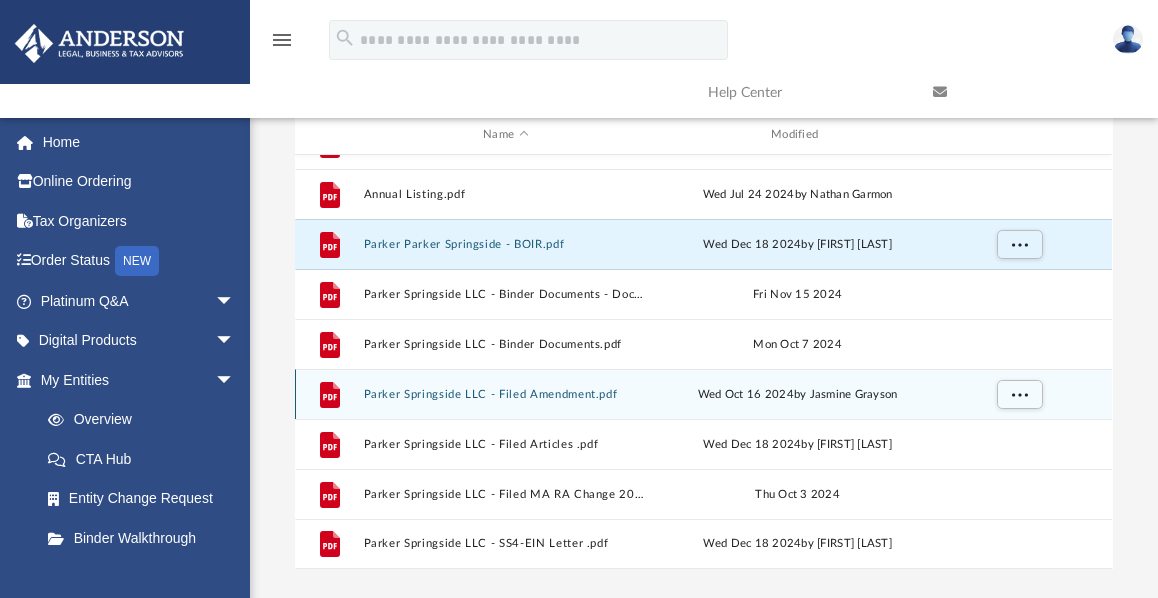 click on "Parker Springside LLC - Filed Amendment.pdf" at bounding box center [506, 394] 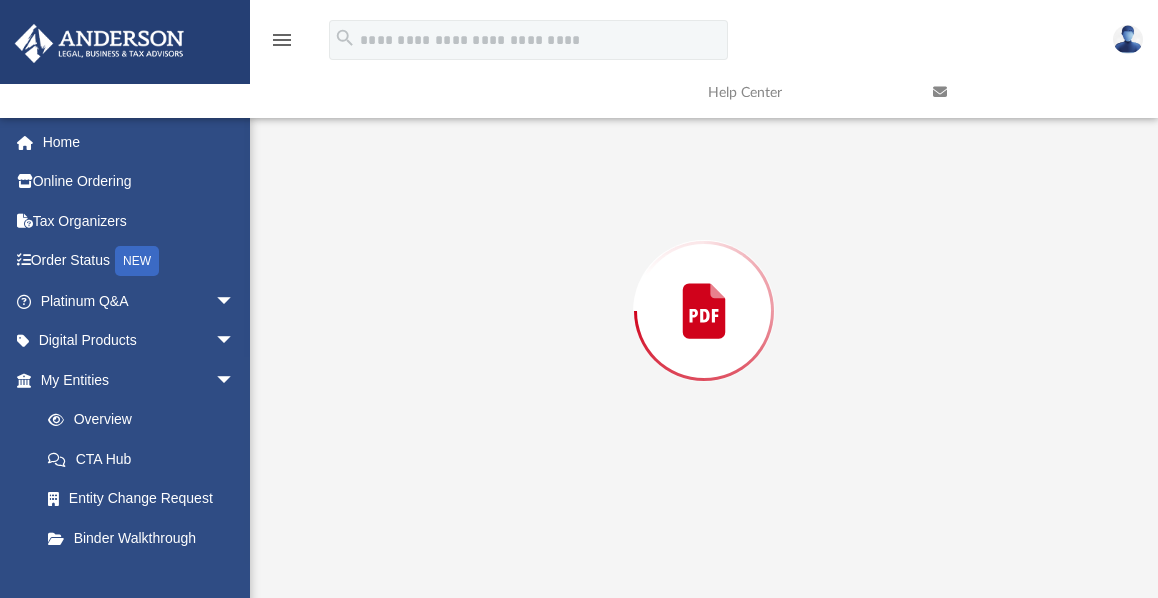 click at bounding box center [703, 311] 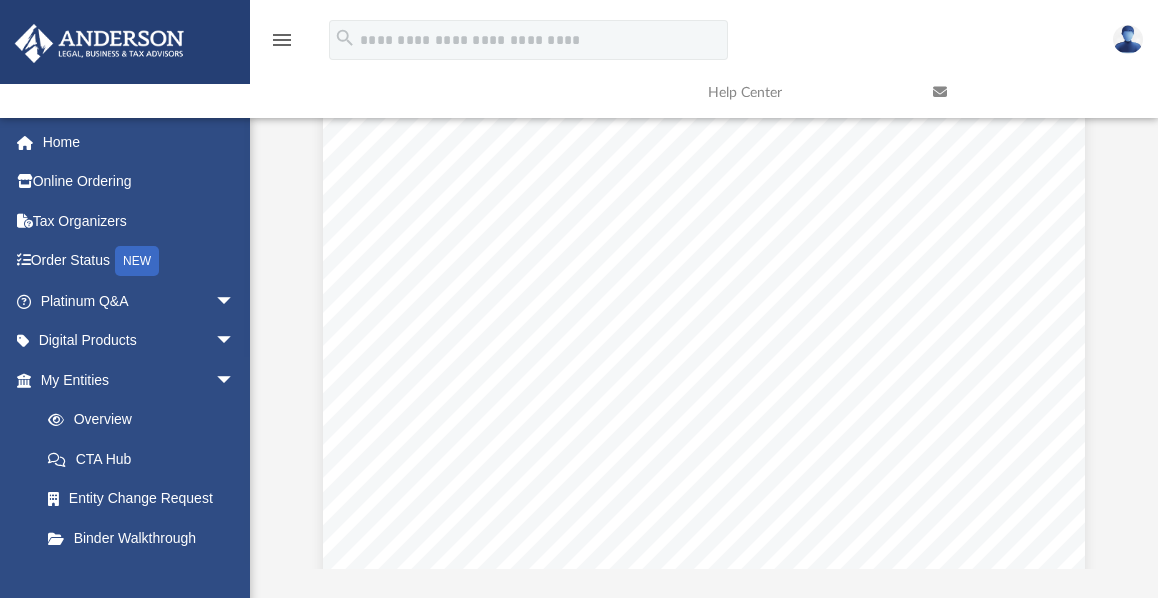 scroll, scrollTop: 0, scrollLeft: 0, axis: both 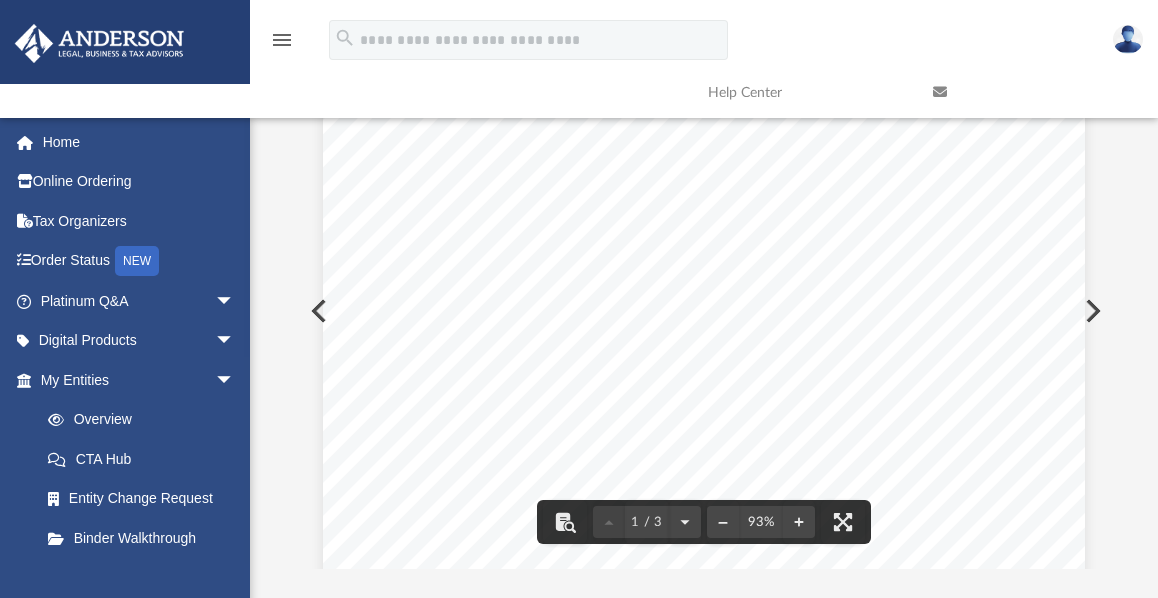 click on " The Commonwealth of Massachusetts, William Francis Galvin Corporations Division One Ashburton Place   -   Floor 17, Boston MA 02108 - 1512   |   Phone: 617 - 727 - 9640 Certificate of Amendment (General Laws, Chapter 156C, Section 13)   Filing Fee: $100.00 Identification Number:   001548077 1.a. Exact name of the limited liability company: PARKER SPRINGSIDE LLC Check if amending entity name 1.b. The exact name of the limited liability company as amended, is: PARKER SPRINGSIDE LLC 1.c. The date of filing of the original certificate of organization: 12/13/2021 2. Address in the Commonwealth where the records will be maintained: Number and street: 10 MALL RD., SUITE 301 Address 2: City or town:   BURLINGTON   State:   MA   Zip code:   01803 Country:   UNITED STATES 3. As amended, the general character of business, and if the limited liability company is organized to render professional service, the service to be rendered: 4. The latest date of dissolution, if specified:   (mm/dd/yyyy) Agent name:   street:" at bounding box center [704, 606] 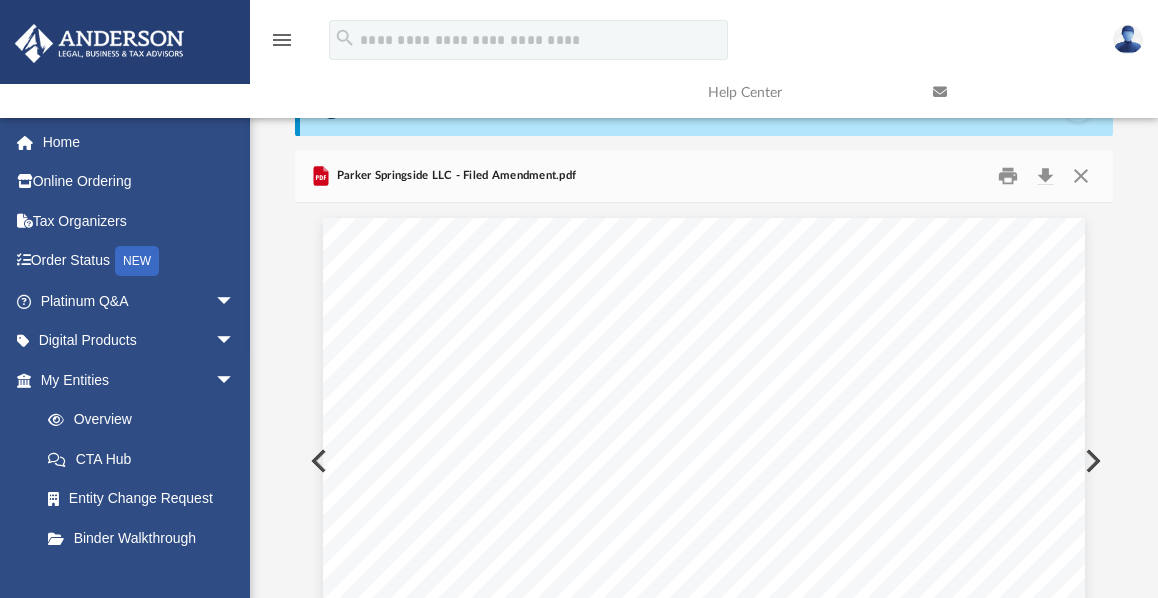 scroll, scrollTop: 0, scrollLeft: 0, axis: both 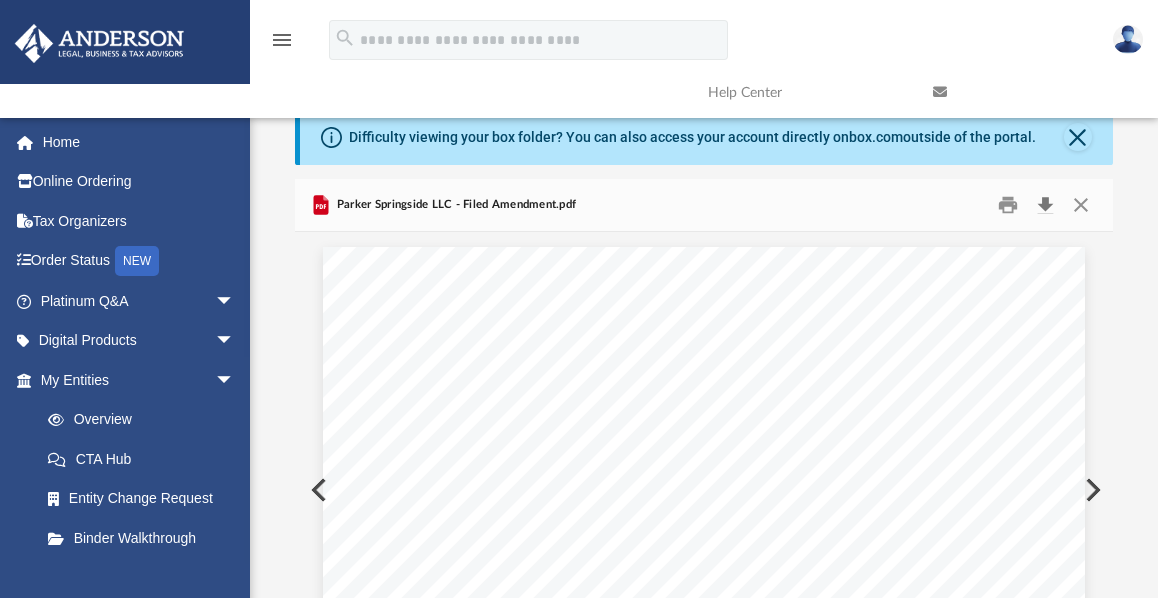 click at bounding box center [1046, 205] 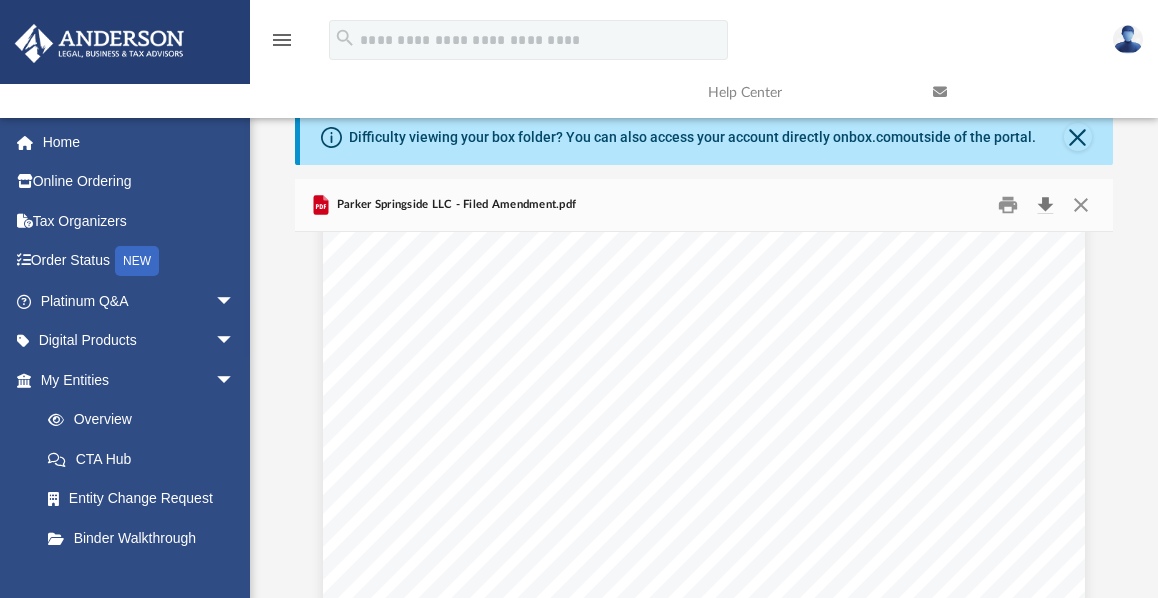 scroll, scrollTop: 1652, scrollLeft: 0, axis: vertical 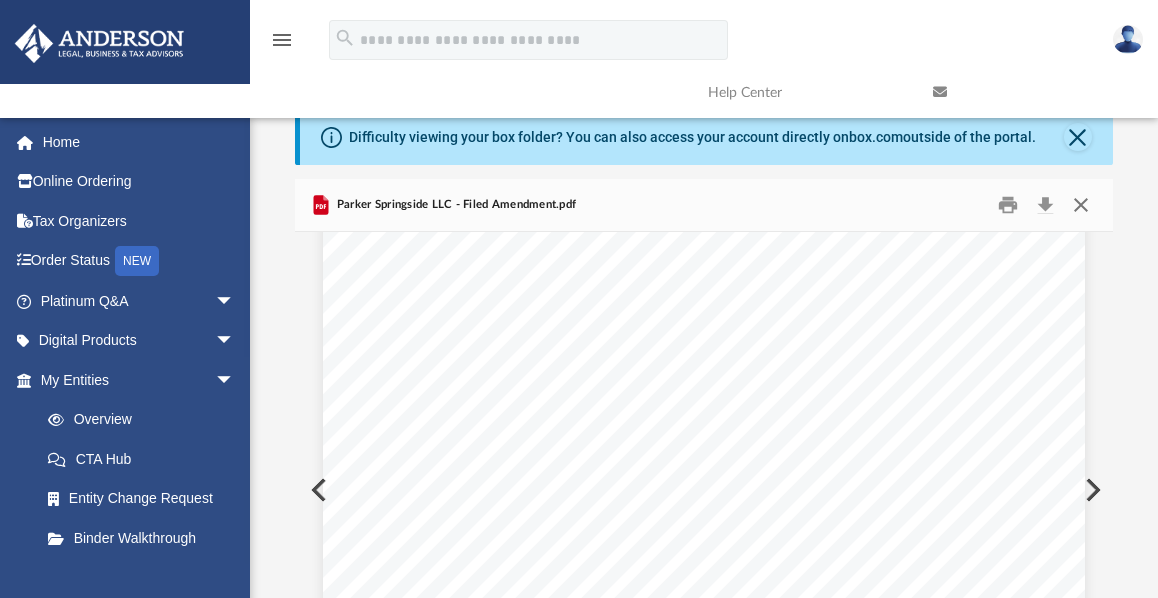 click at bounding box center (1081, 205) 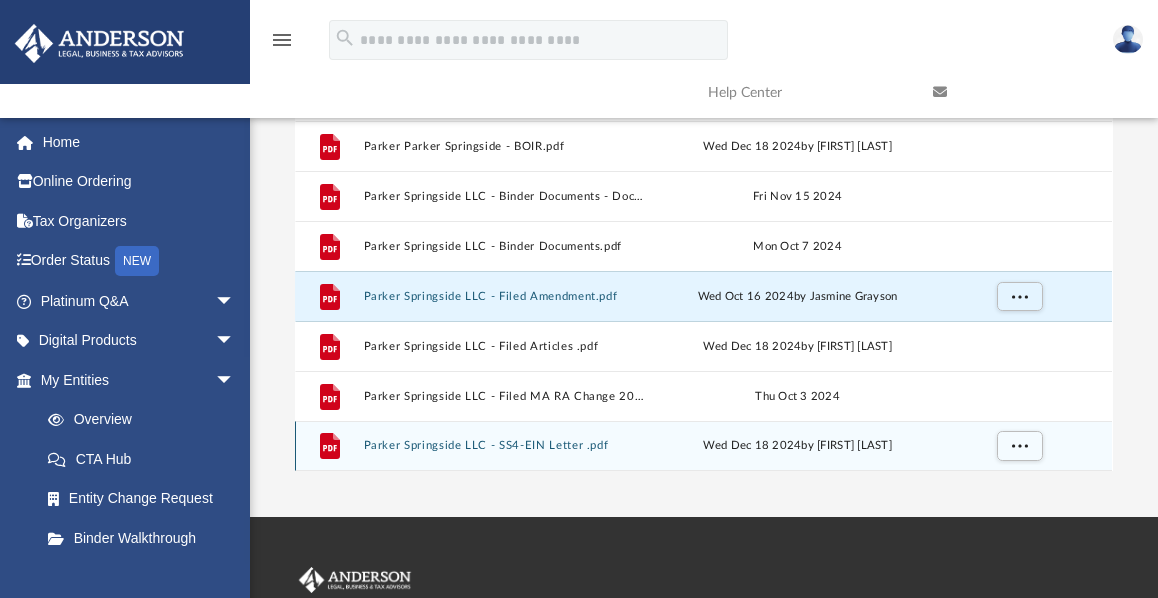 scroll, scrollTop: 278, scrollLeft: 0, axis: vertical 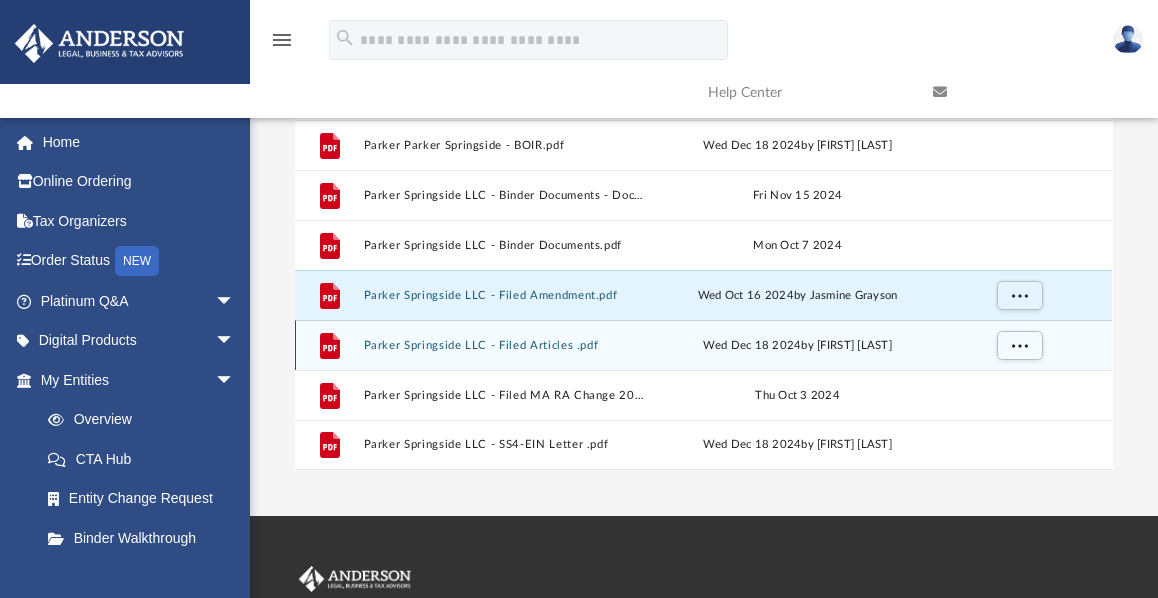 click on "Parker Springside LLC - Filed Articles .pdf" at bounding box center [506, 345] 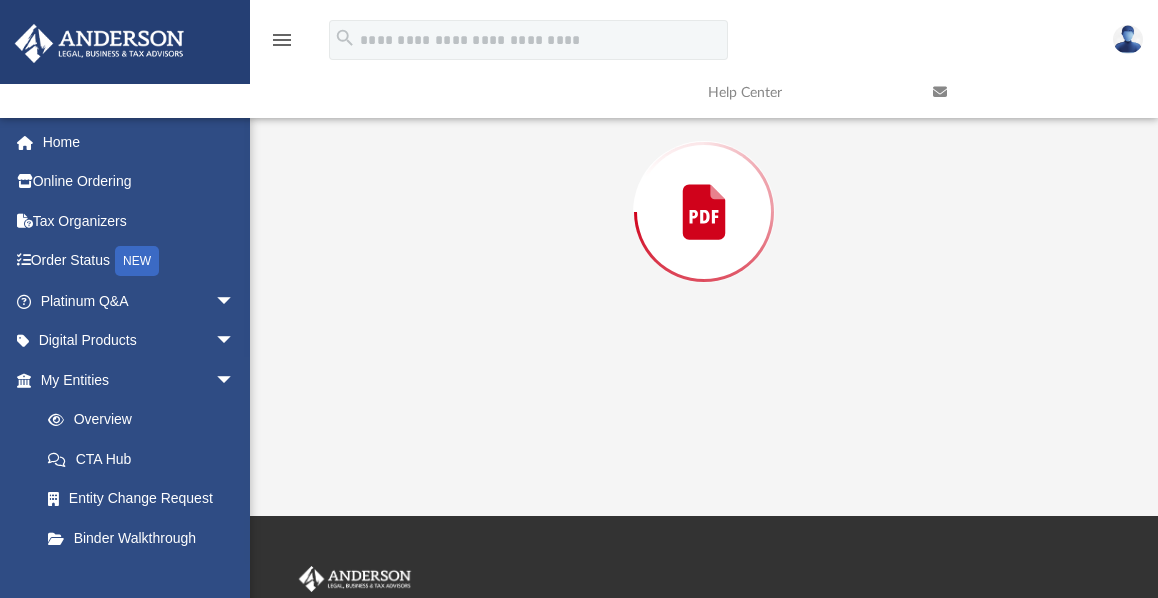 scroll, scrollTop: 179, scrollLeft: 0, axis: vertical 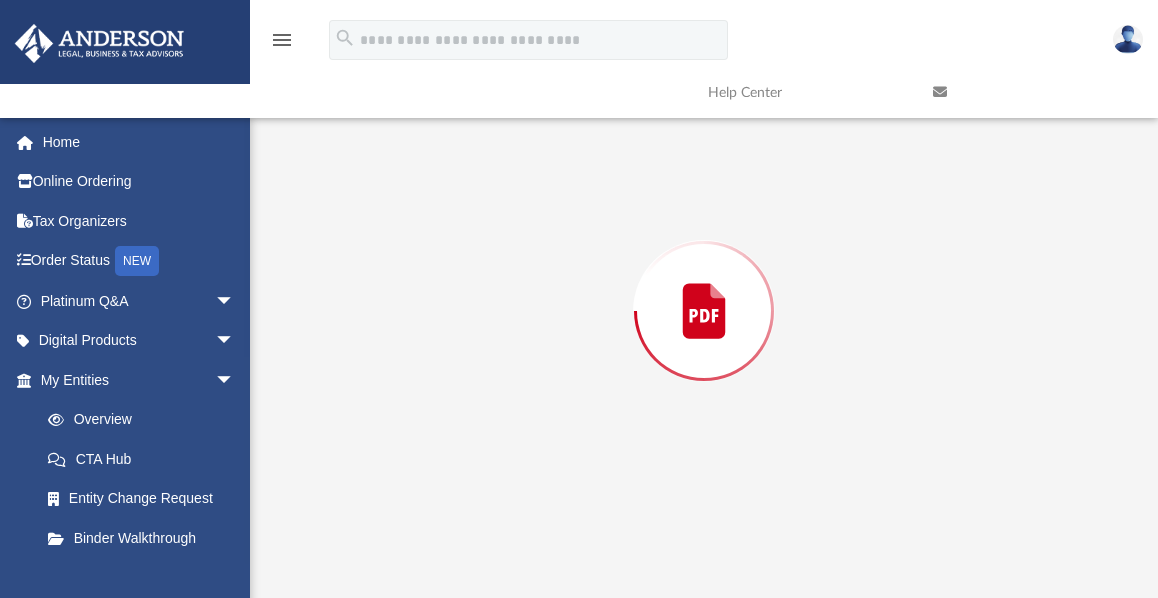 click at bounding box center (703, 311) 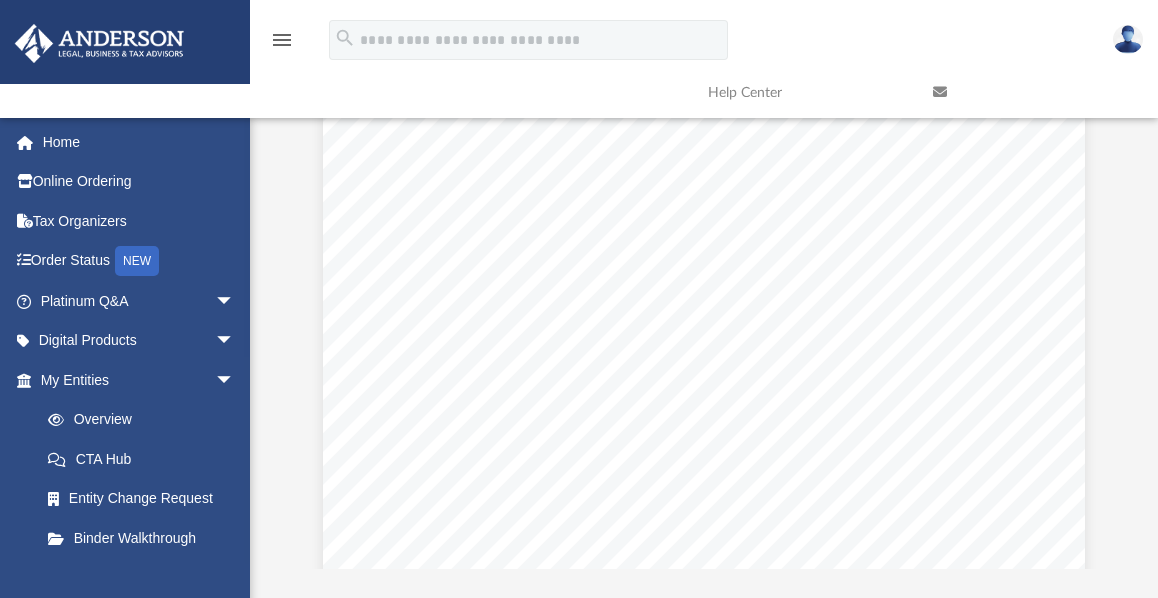 scroll, scrollTop: 0, scrollLeft: 0, axis: both 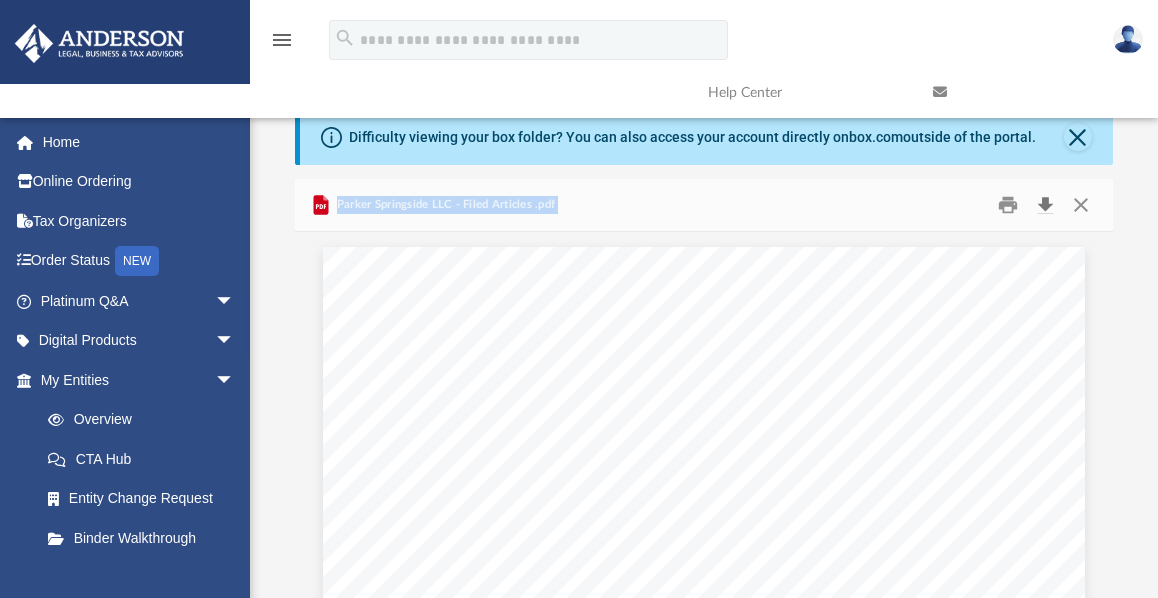 click at bounding box center [1046, 205] 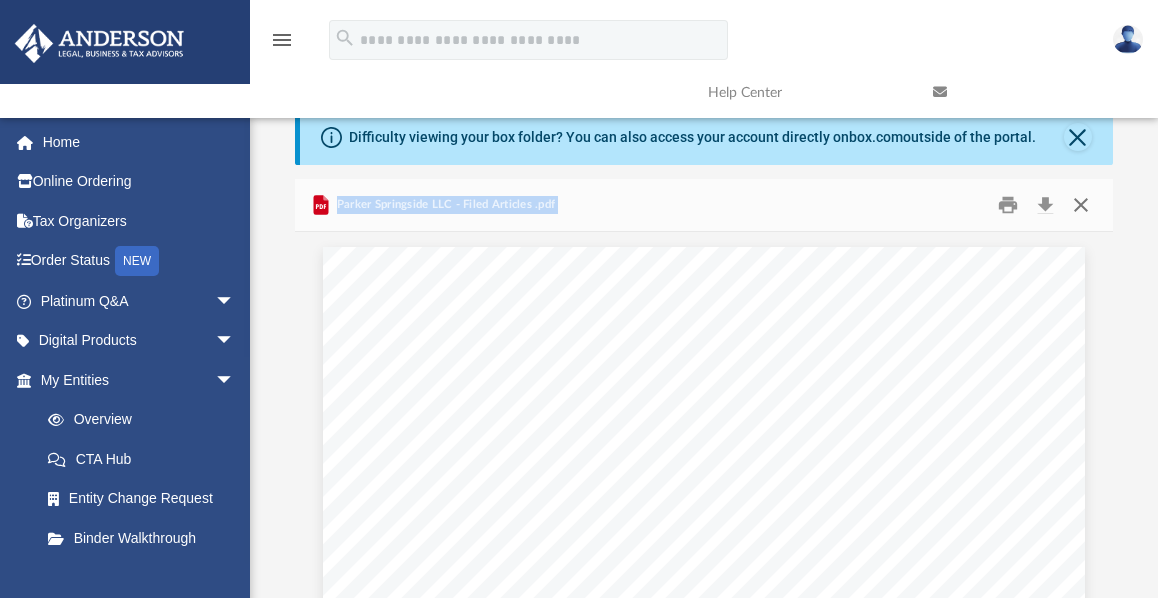 click at bounding box center [1081, 205] 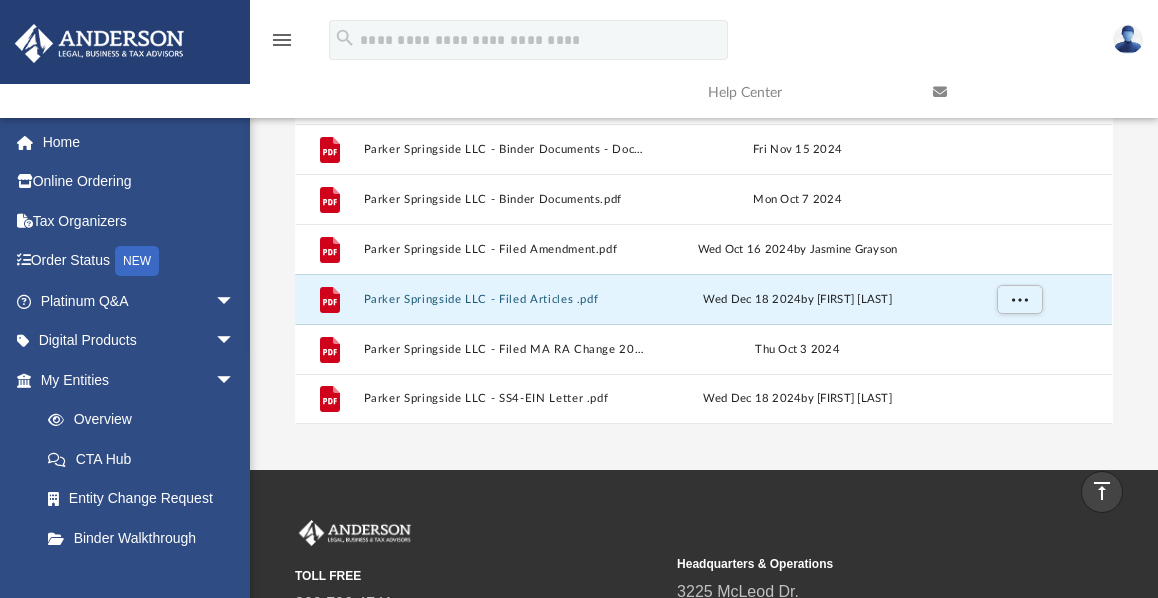 click on "Help Center" at bounding box center (805, 92) 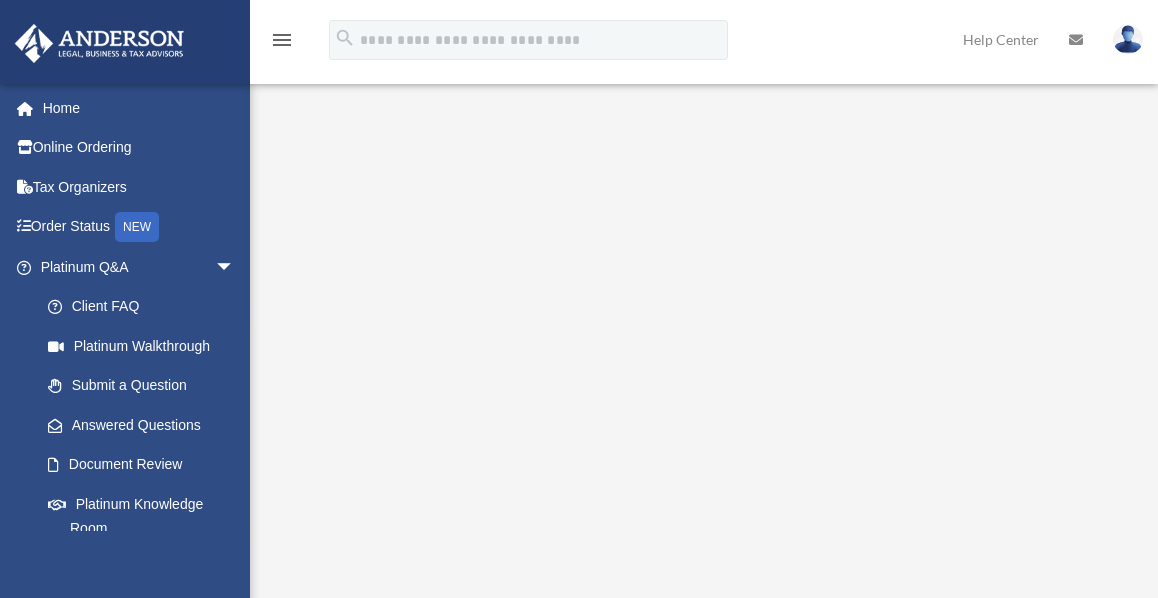 scroll, scrollTop: 0, scrollLeft: 0, axis: both 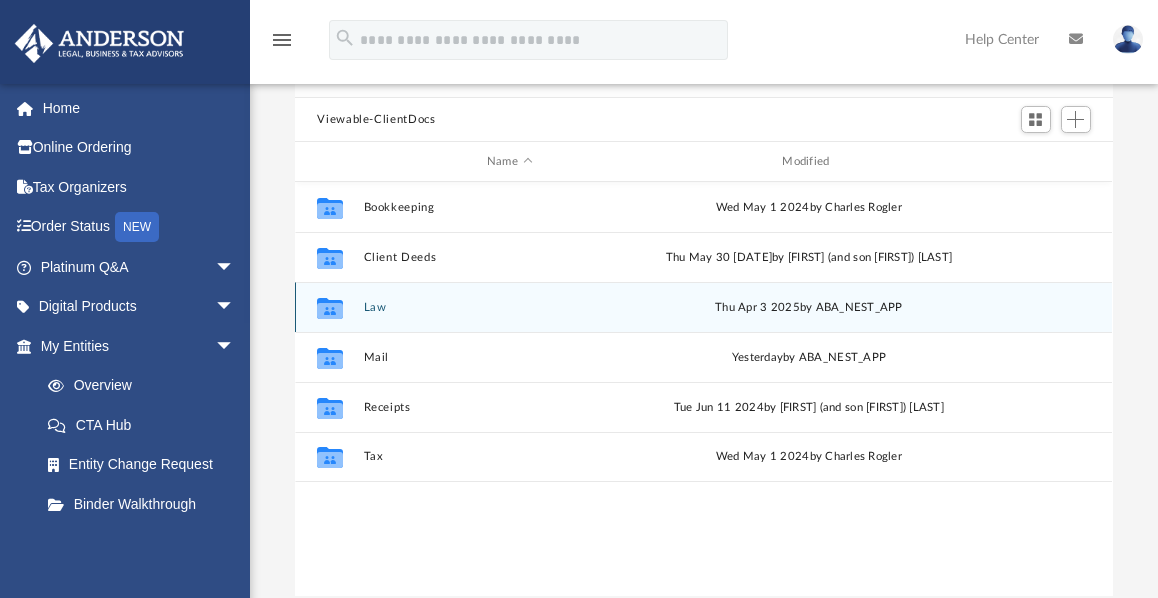 click on "Collaborated Folder Law Thu Apr 3 2025  by ABA_NEST_APP" at bounding box center (703, 307) 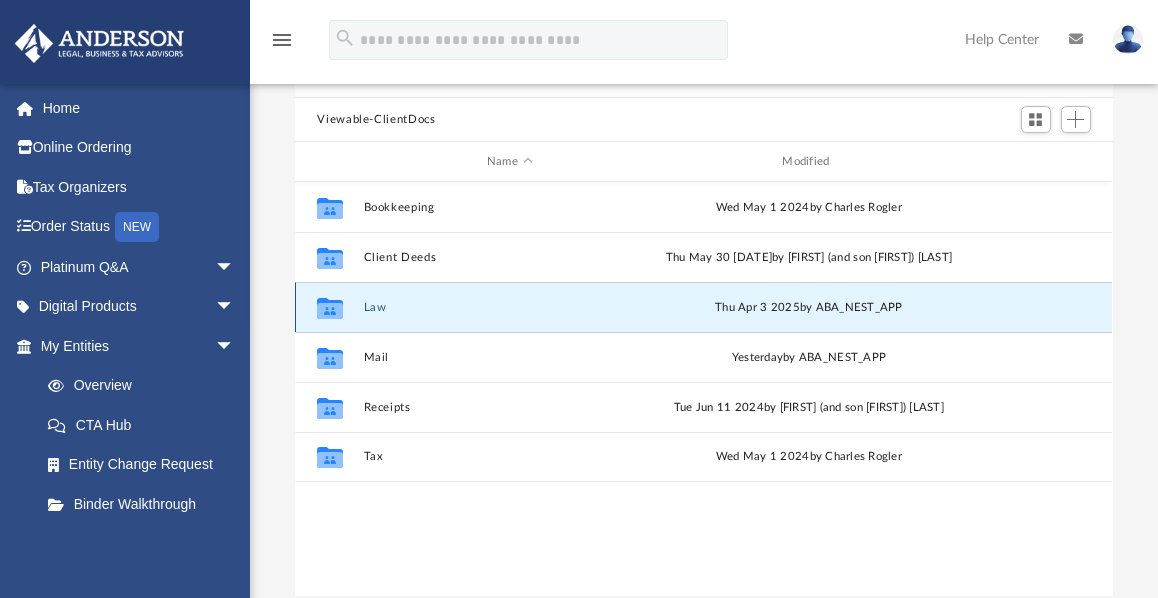 click 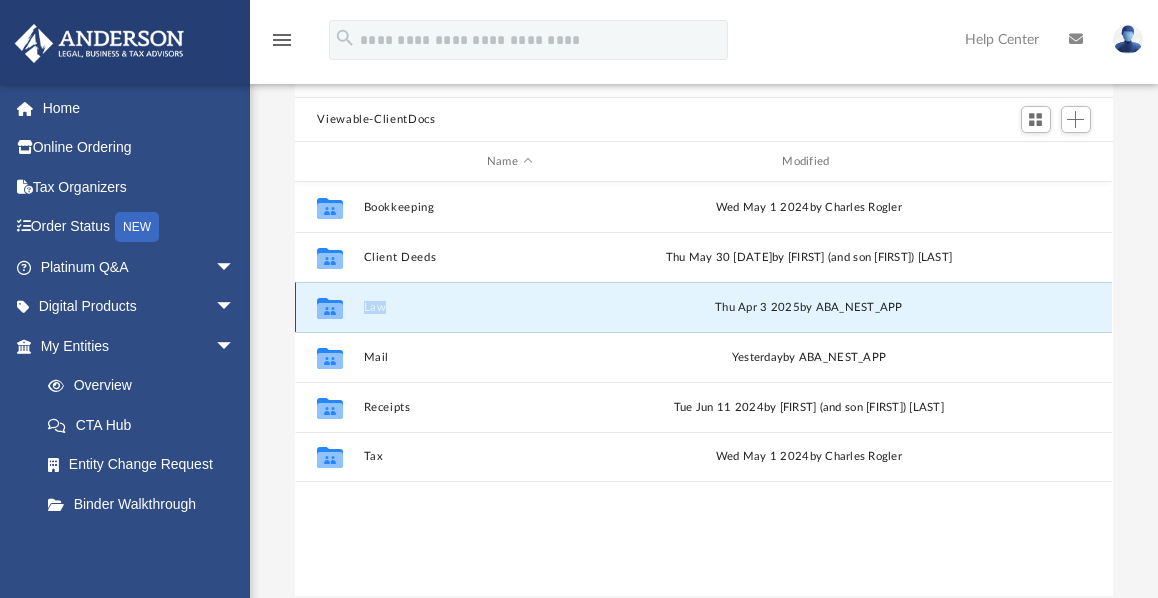click 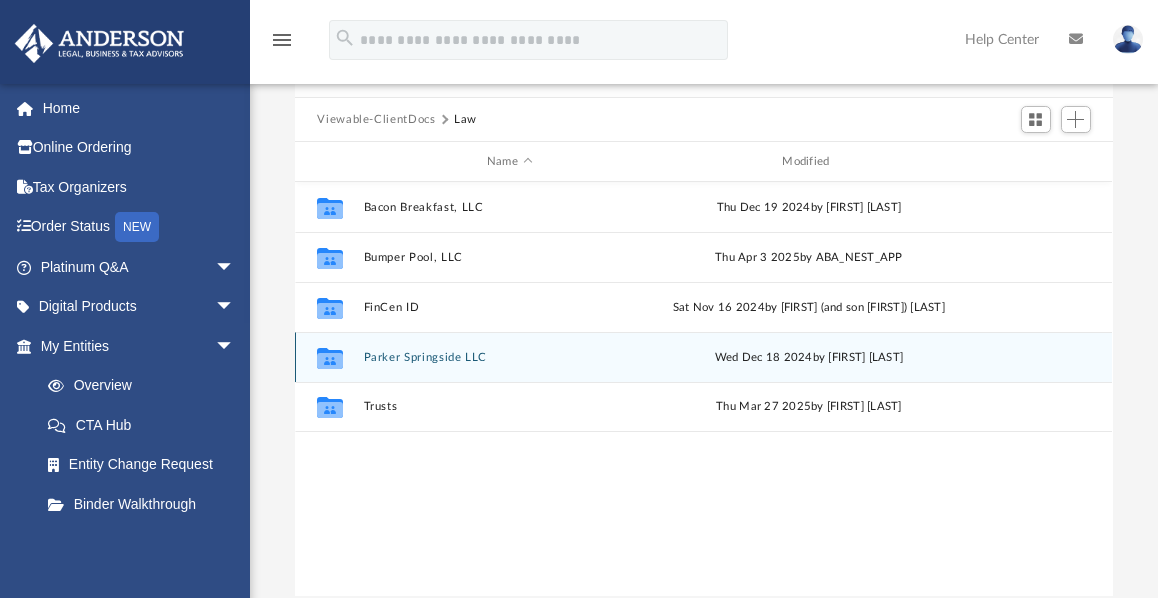 click on "Parker Springside LLC" at bounding box center [509, 357] 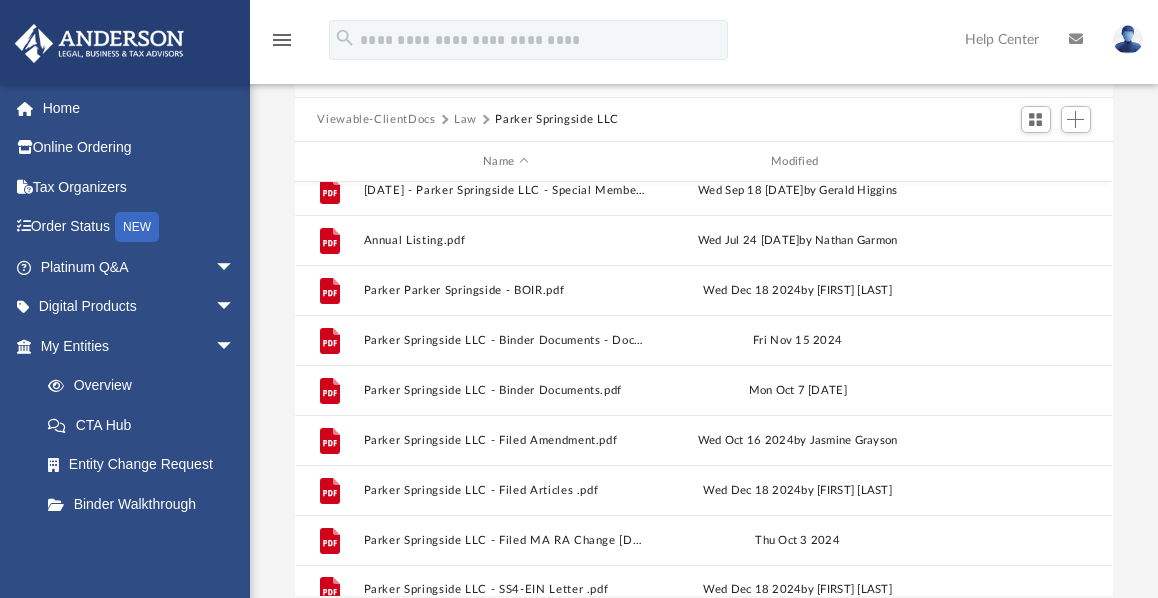 scroll, scrollTop: 236, scrollLeft: 0, axis: vertical 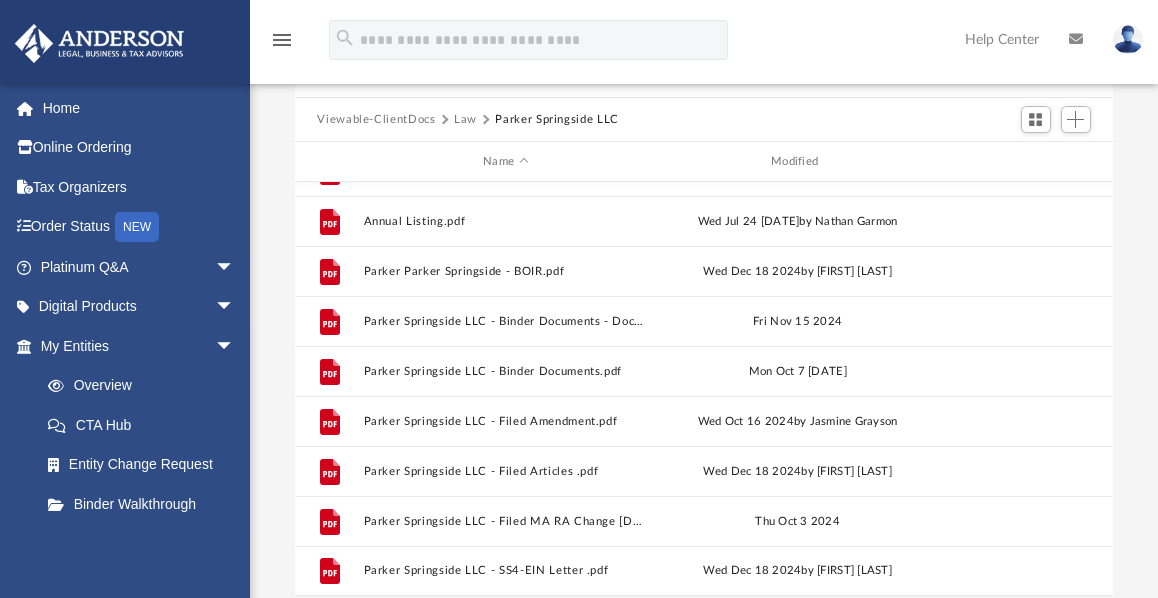 click on "menu
search
Site Menu		            	 add
malloyd2@aol.com
My Profile
Reset Password
Logout
Help Center" at bounding box center [579, 49] 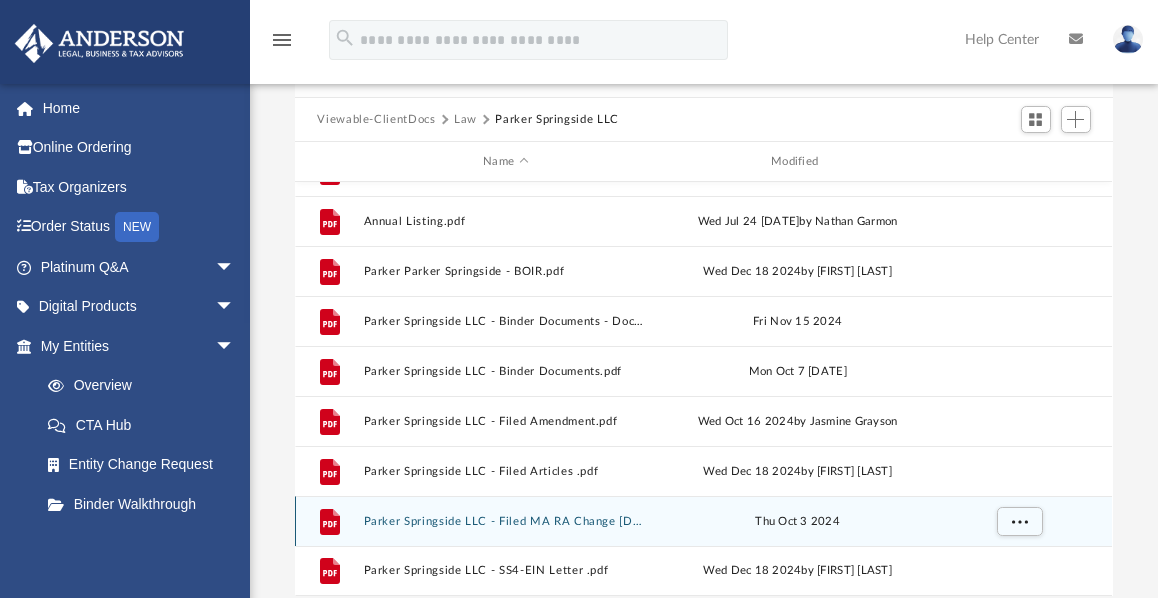 click on "Parker Springside LLC - Filed MA RA Change 2024.pdf" at bounding box center (506, 521) 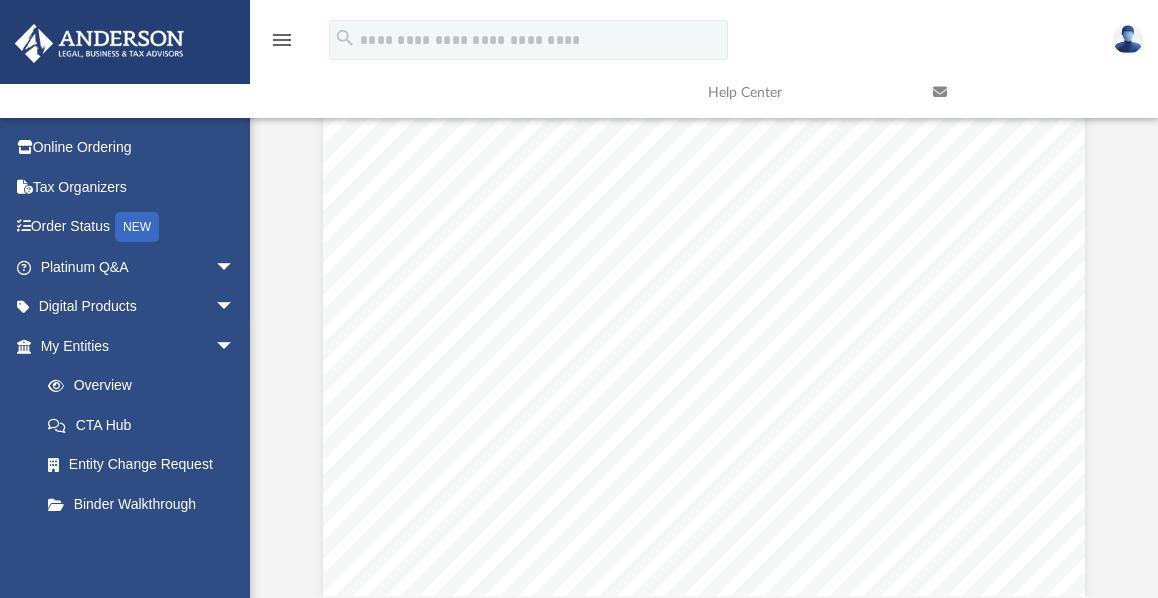 scroll, scrollTop: 0, scrollLeft: 0, axis: both 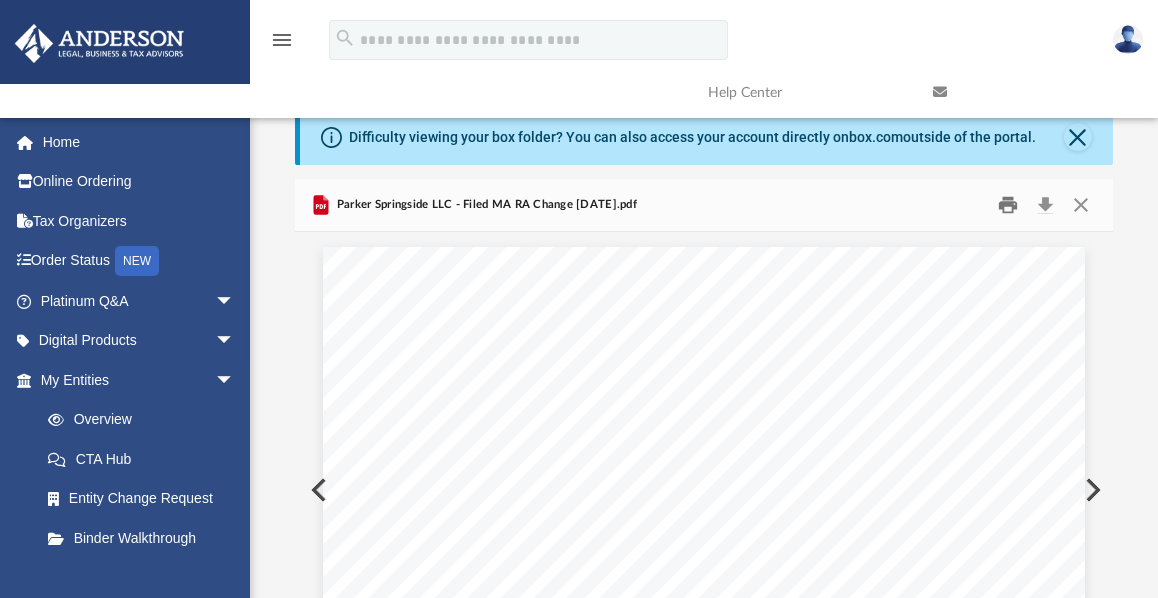 click at bounding box center (1008, 205) 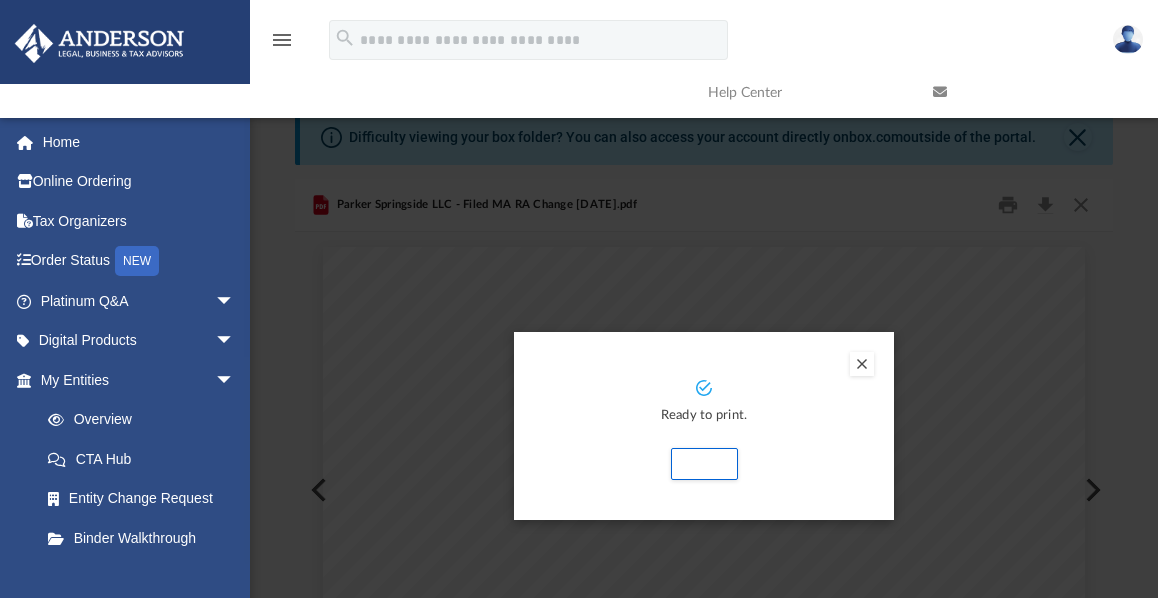 click at bounding box center [862, 364] 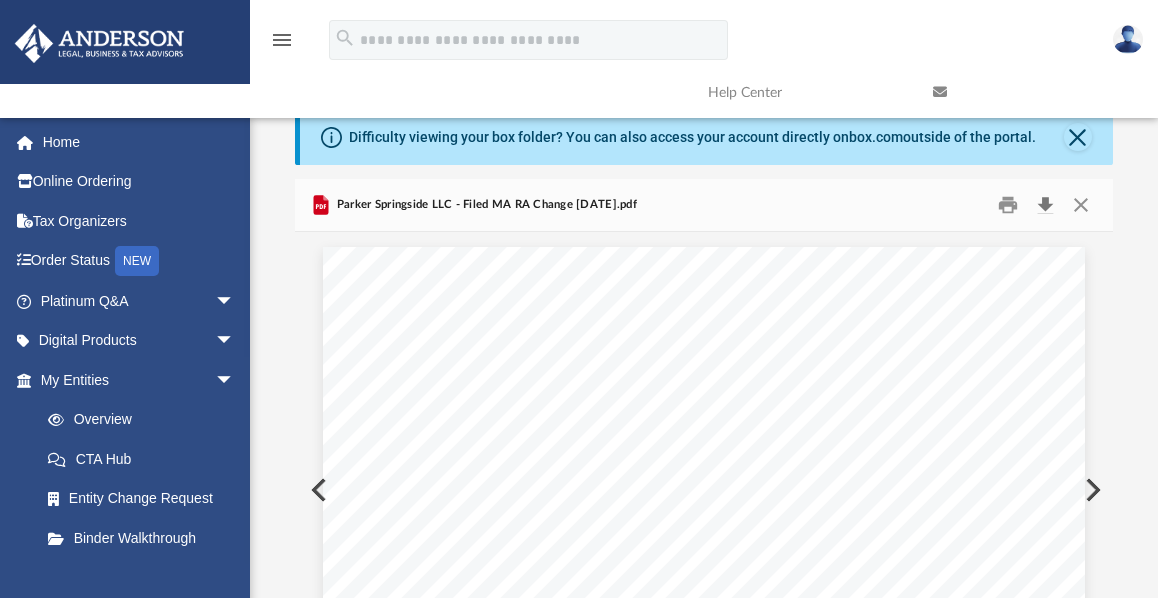 click at bounding box center [1046, 205] 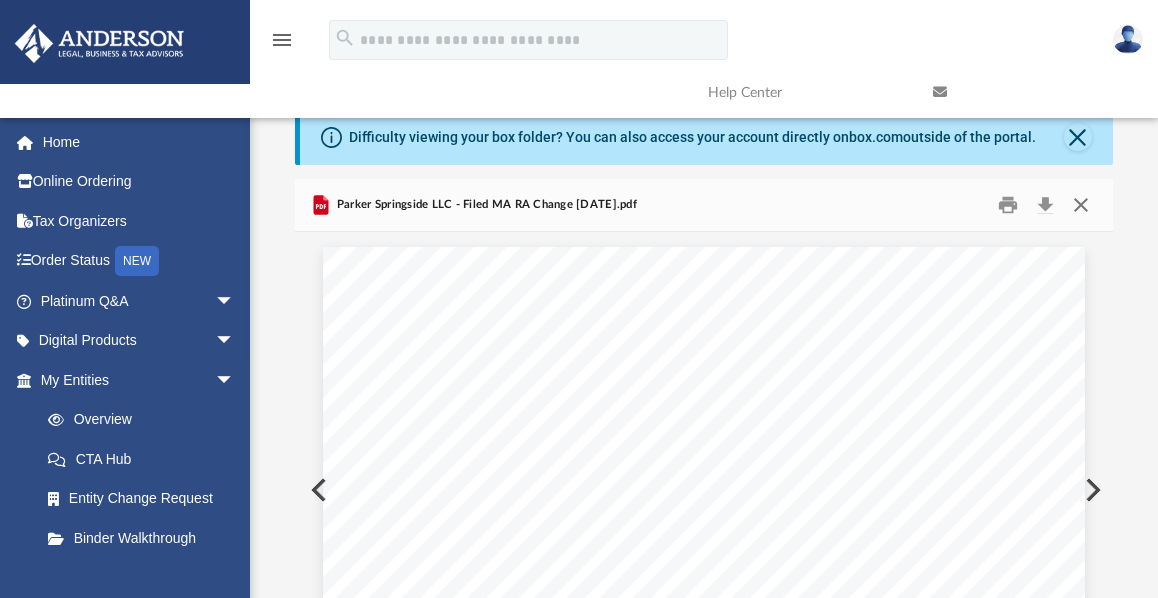 click at bounding box center (1081, 205) 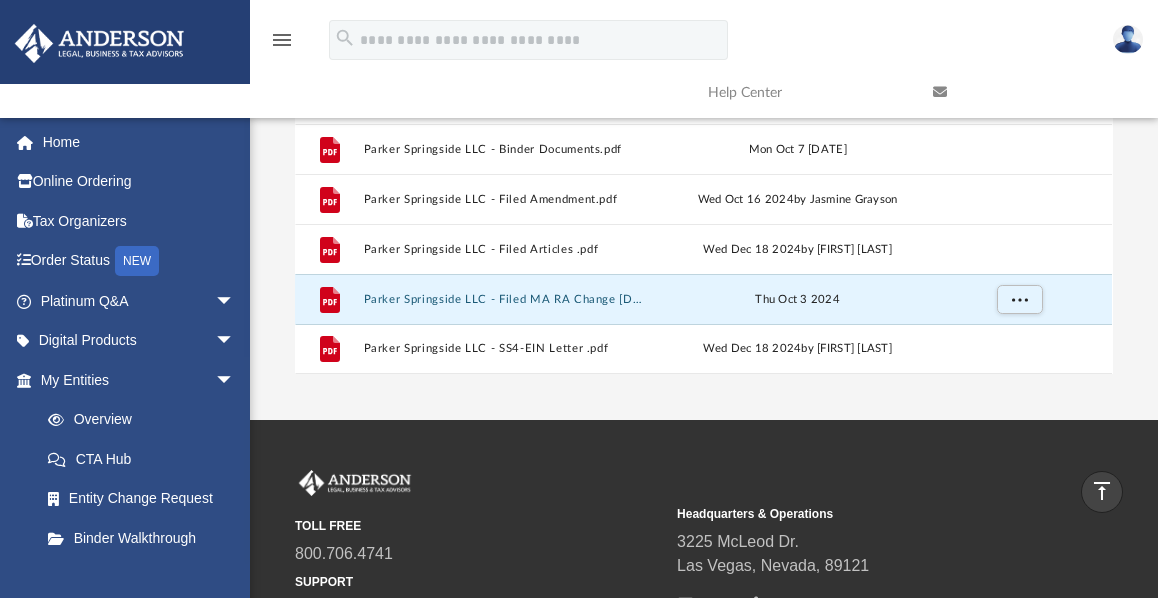 click on "TOLL FREE
800.706.4741
SUPPORT
info@andersonadvisors.com
Headquarters & Operations
3225 McLeod Dr.
Las Vegas, Nevada, 89121" at bounding box center [579, 563] 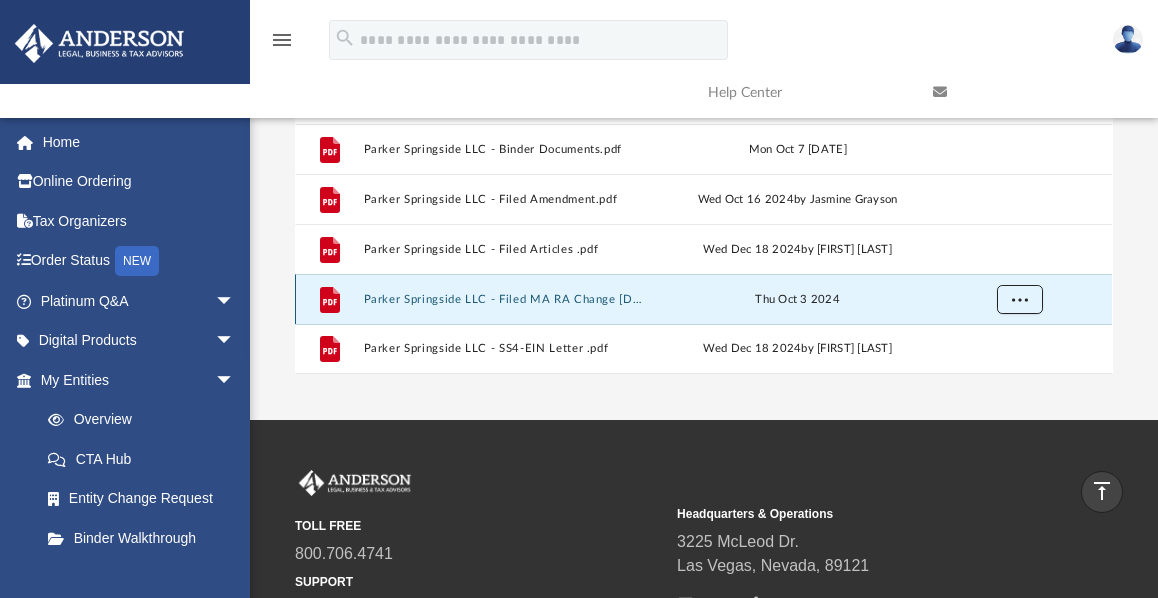 click at bounding box center [1020, 300] 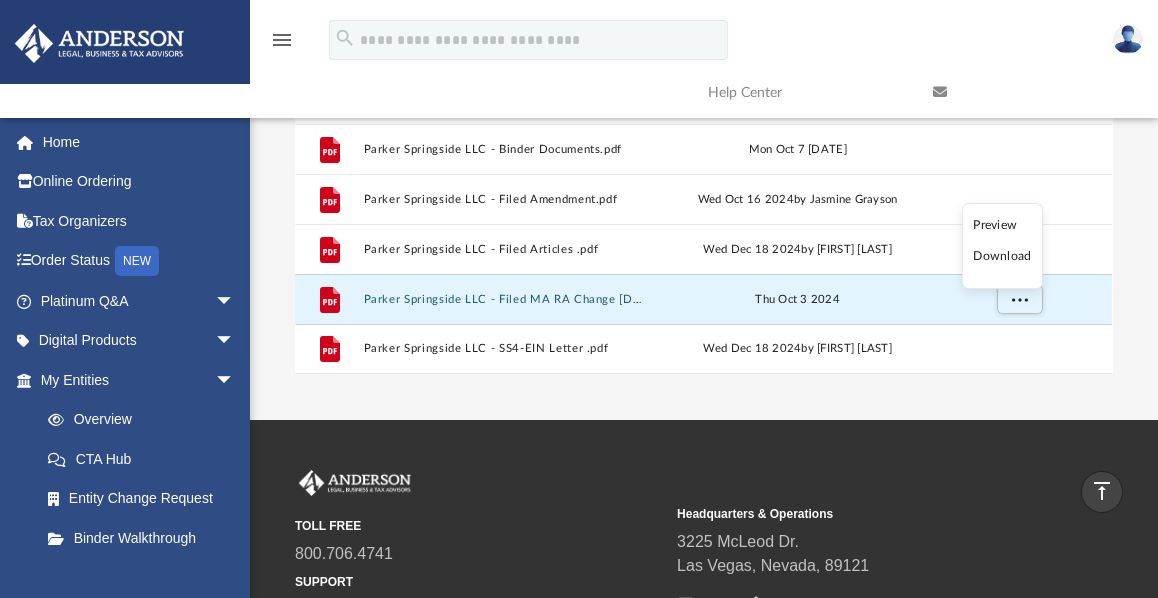 click on "Preview Download" at bounding box center [1002, 246] 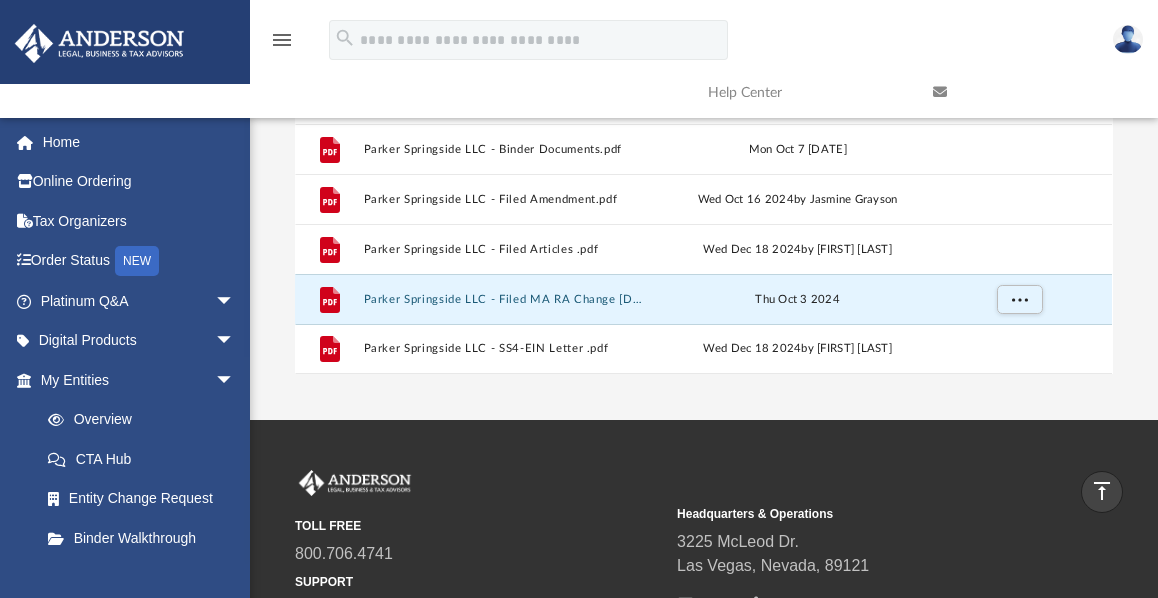 click on "TOLL FREE
800.706.4741
SUPPORT
info@andersonadvisors.com
Headquarters & Operations
3225 McLeod Dr.
Las Vegas, Nevada, 89121" at bounding box center [704, 546] 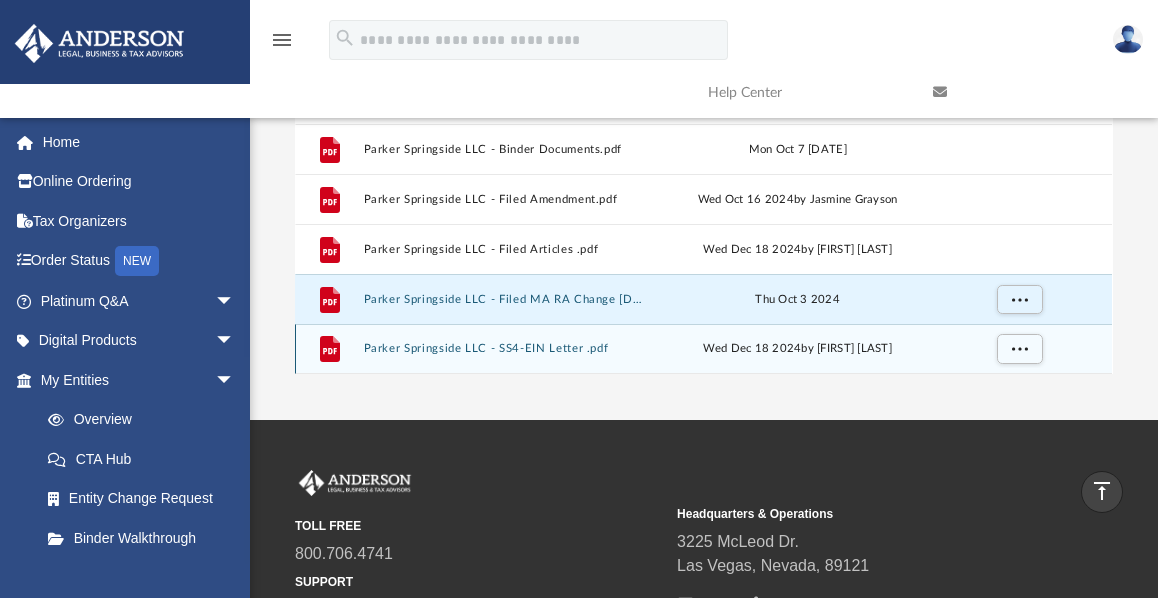 click on "Parker Springside LLC - SS4-EIN Letter .pdf" at bounding box center (506, 348) 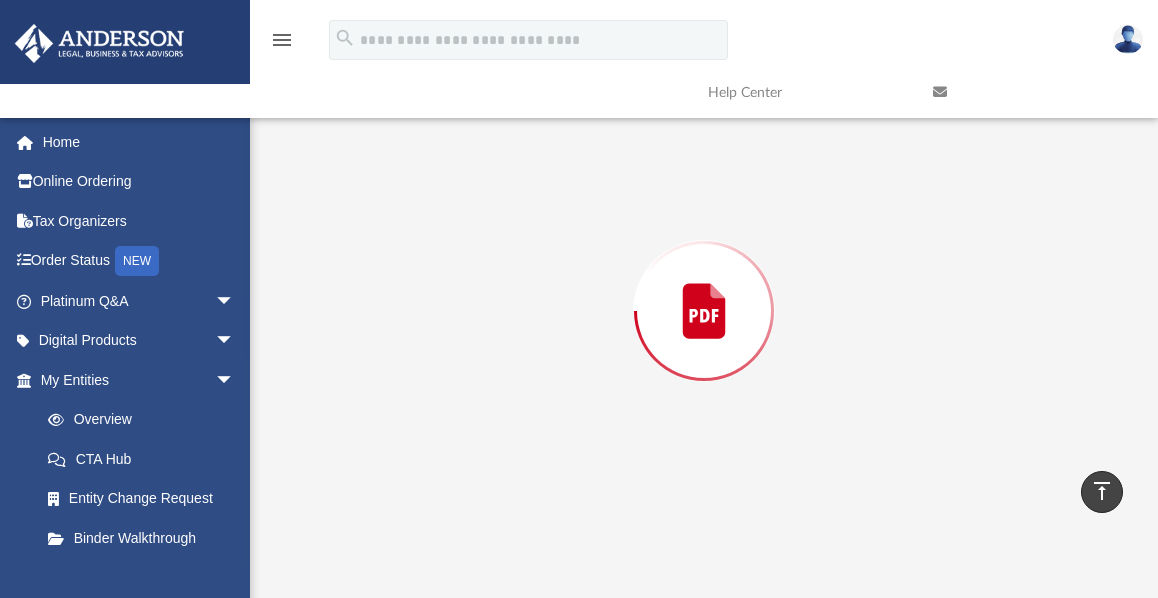 click at bounding box center (703, 311) 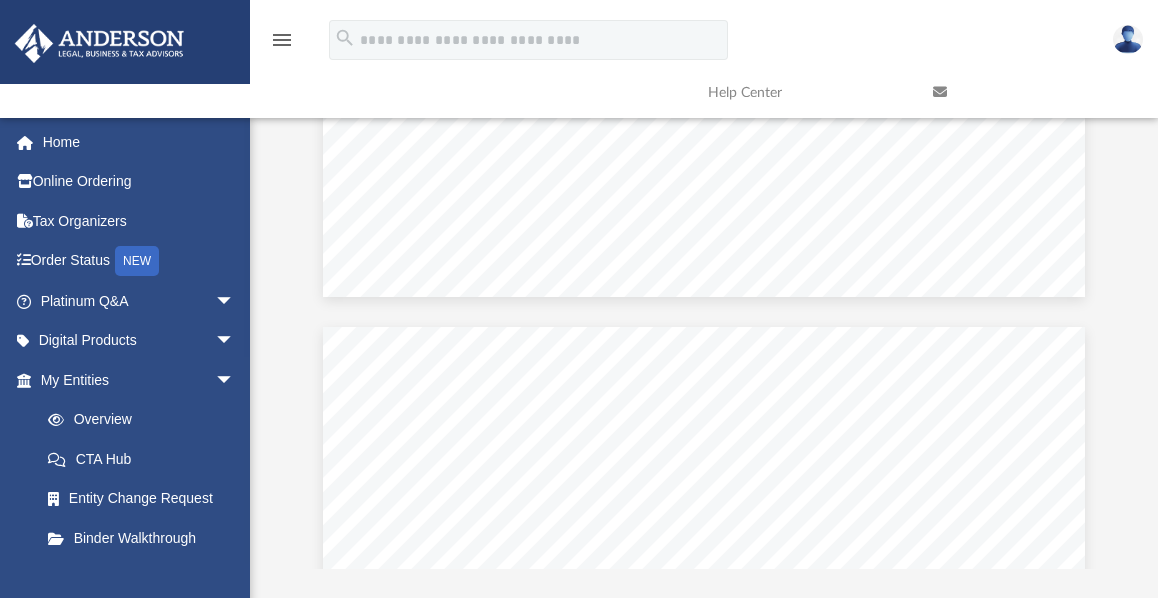 scroll, scrollTop: 1777, scrollLeft: 0, axis: vertical 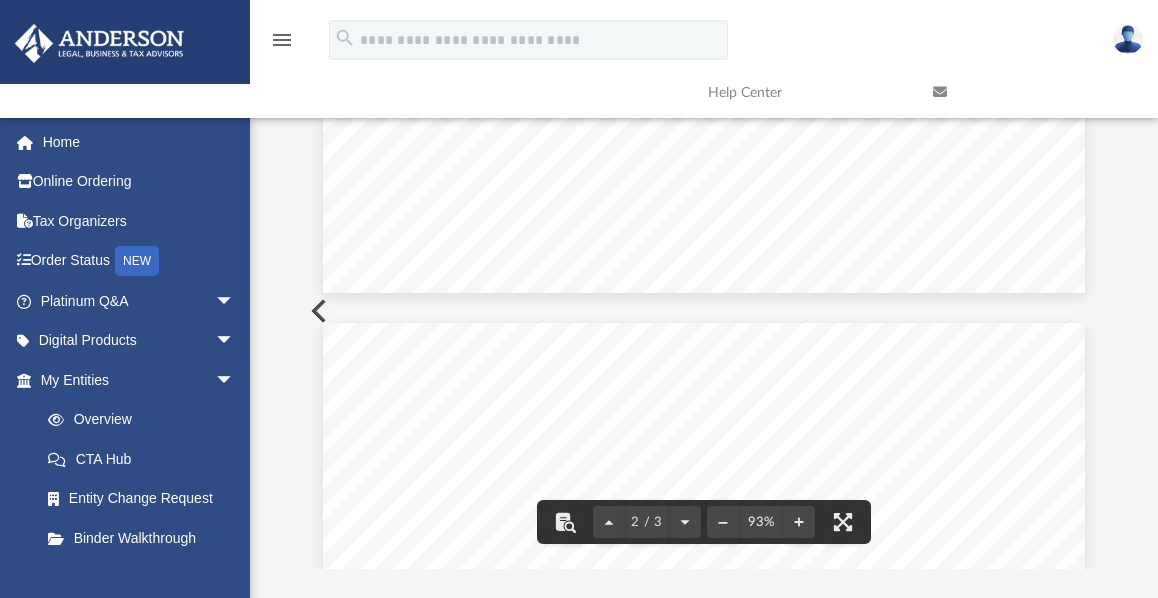 click at bounding box center [704, 816] 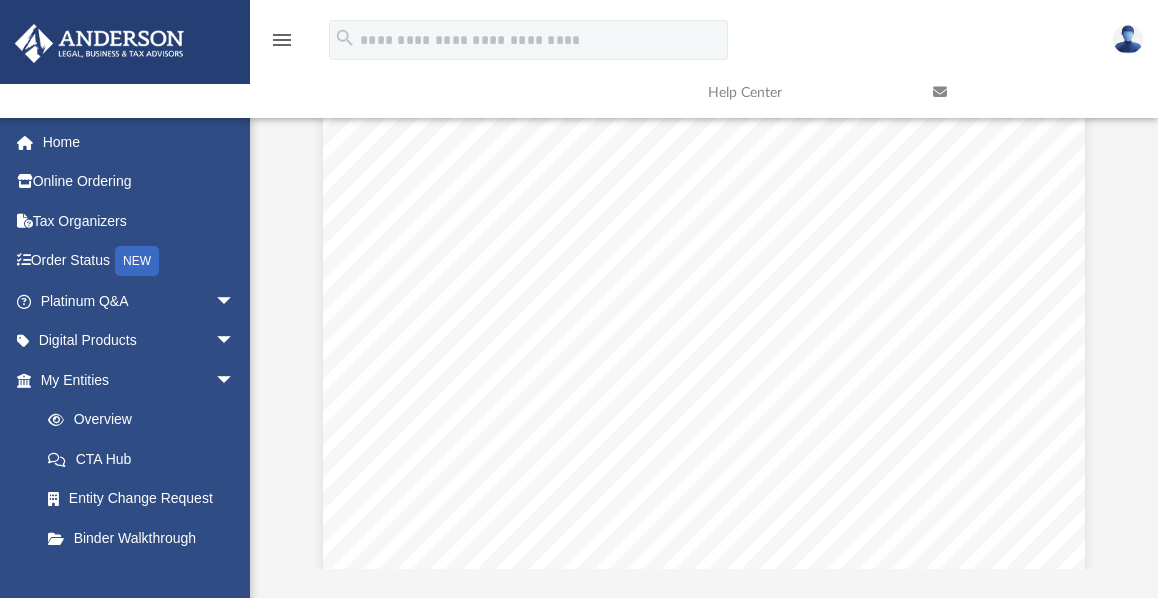 scroll, scrollTop: 6, scrollLeft: 0, axis: vertical 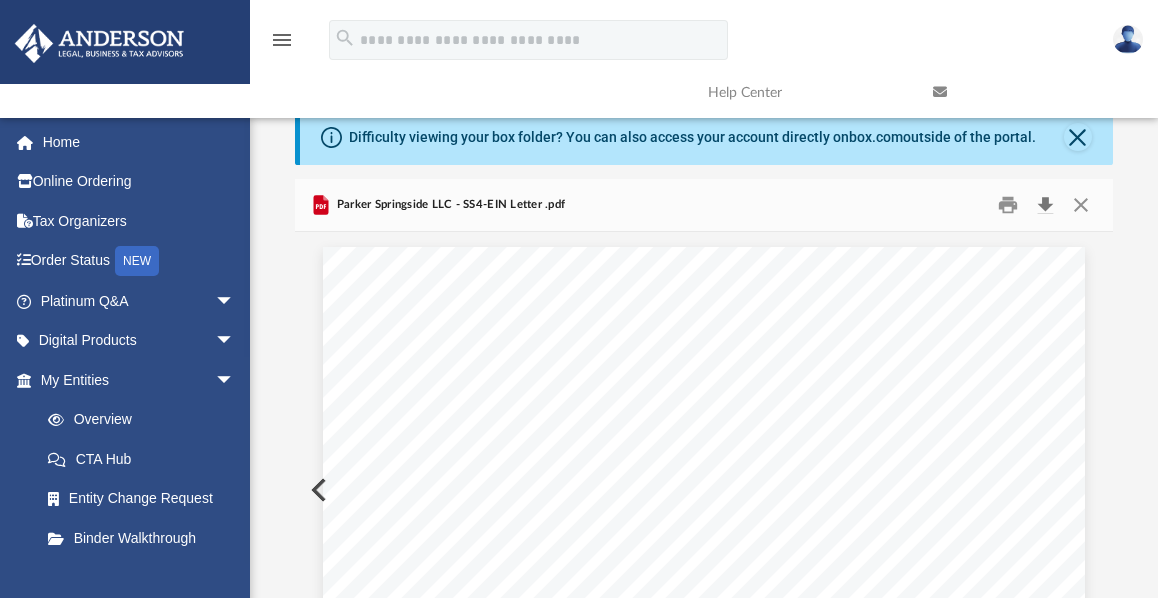 click at bounding box center [1046, 205] 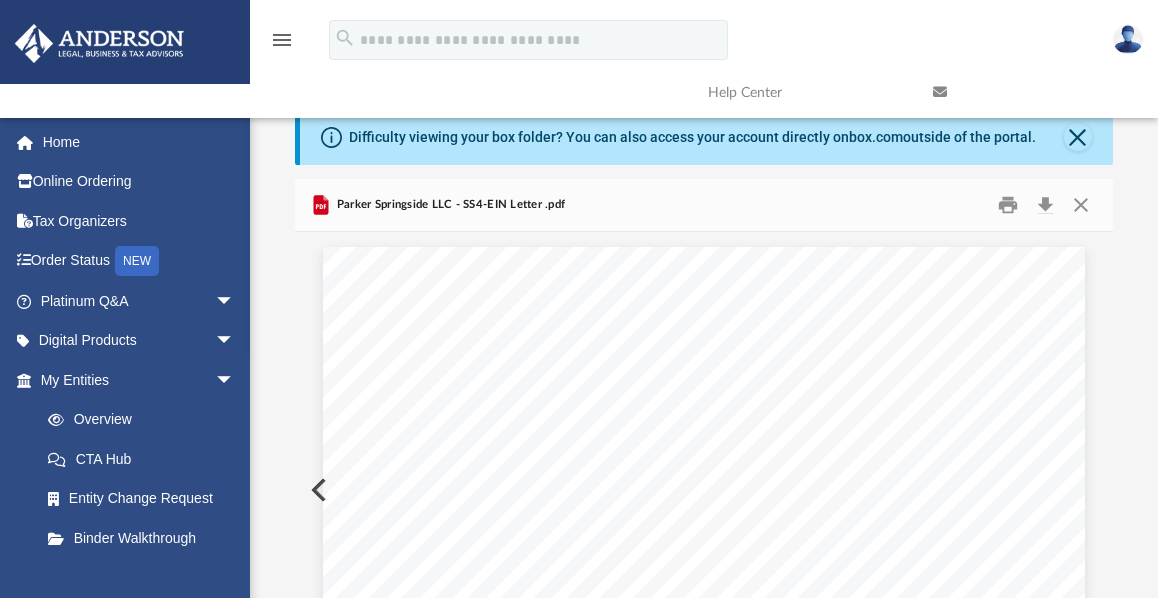 click on "Parker Springside LLC - SS4-EIN Letter .pdf" at bounding box center [703, 205] 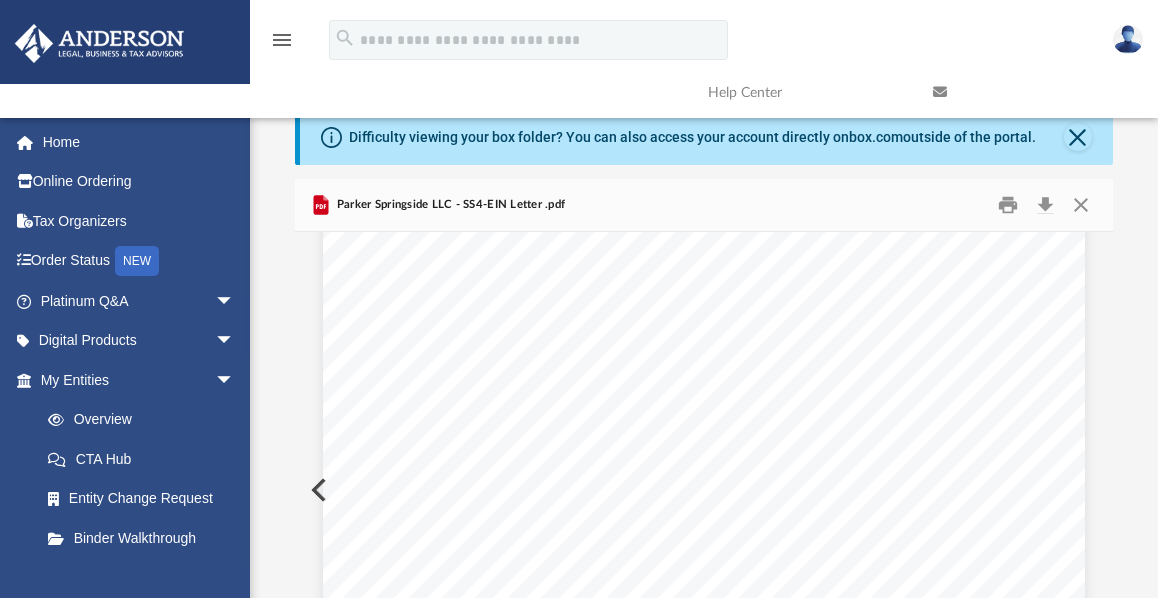 scroll, scrollTop: 0, scrollLeft: 0, axis: both 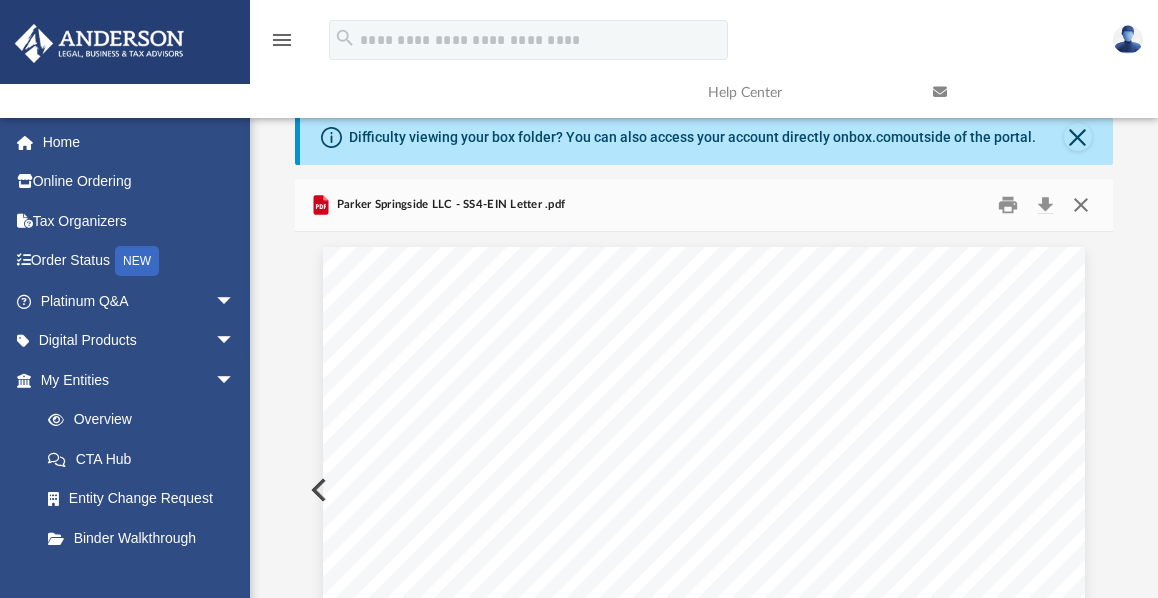 click at bounding box center [1081, 205] 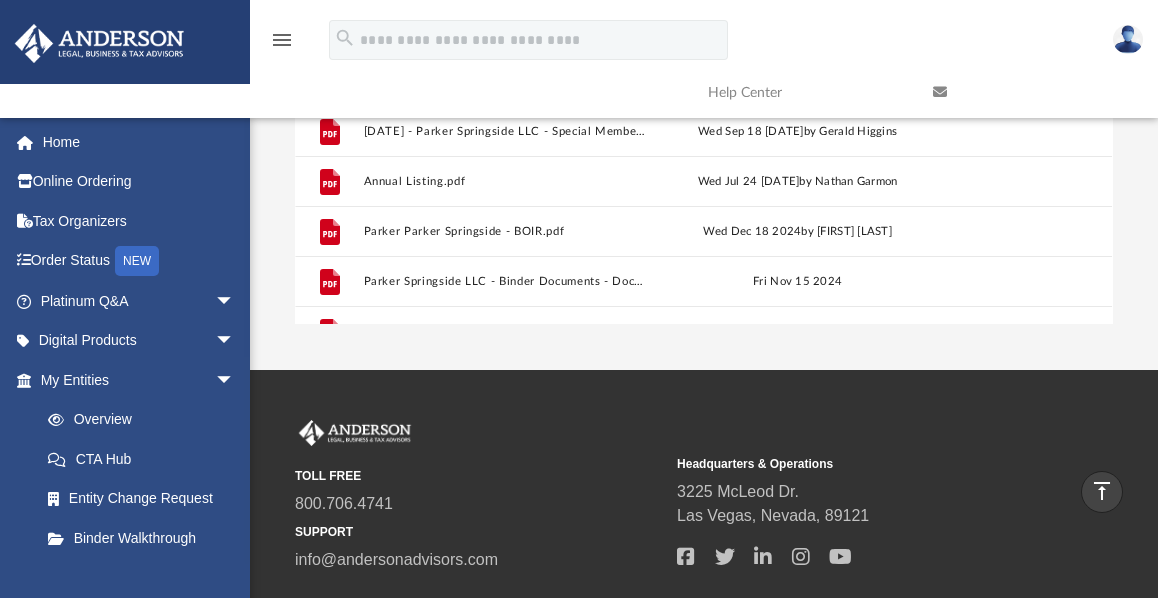 scroll, scrollTop: 0, scrollLeft: 0, axis: both 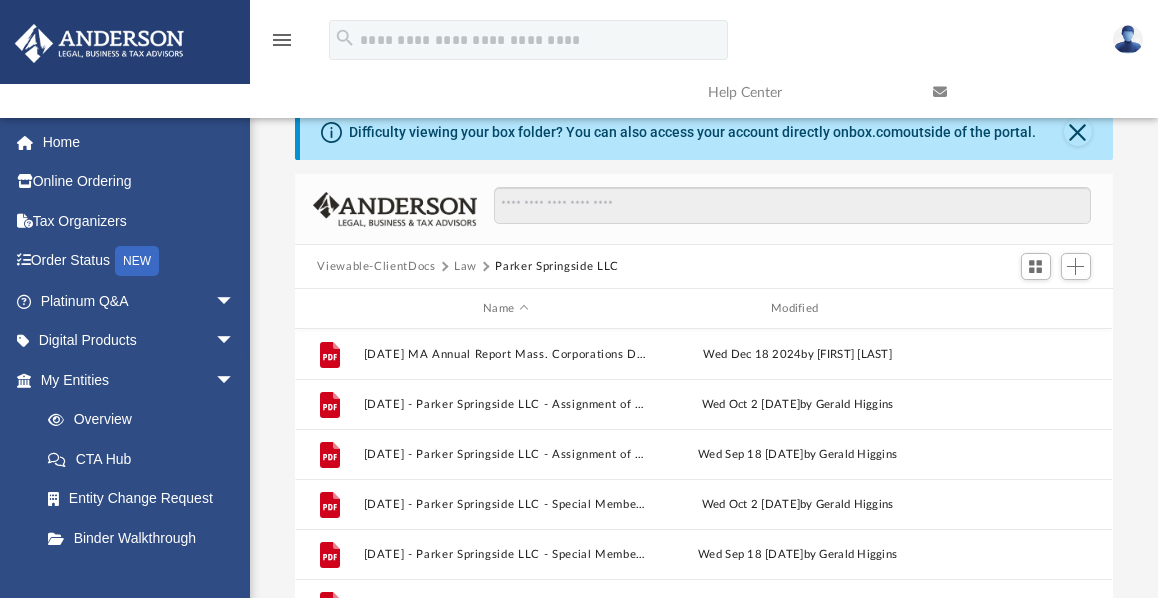 click at bounding box center (1030, 92) 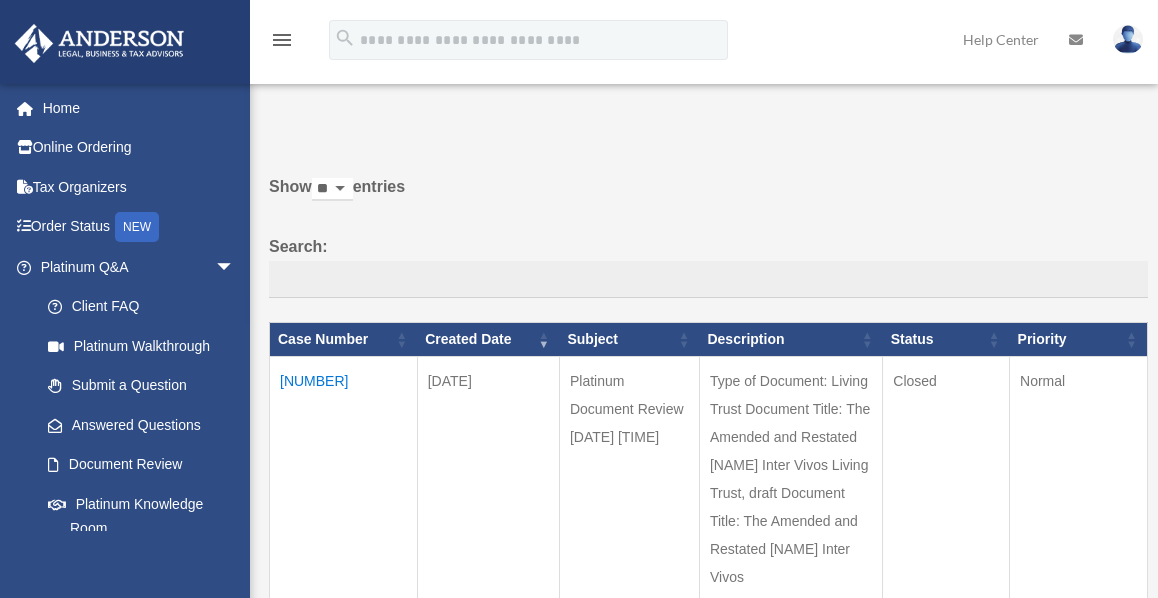 scroll, scrollTop: 0, scrollLeft: 0, axis: both 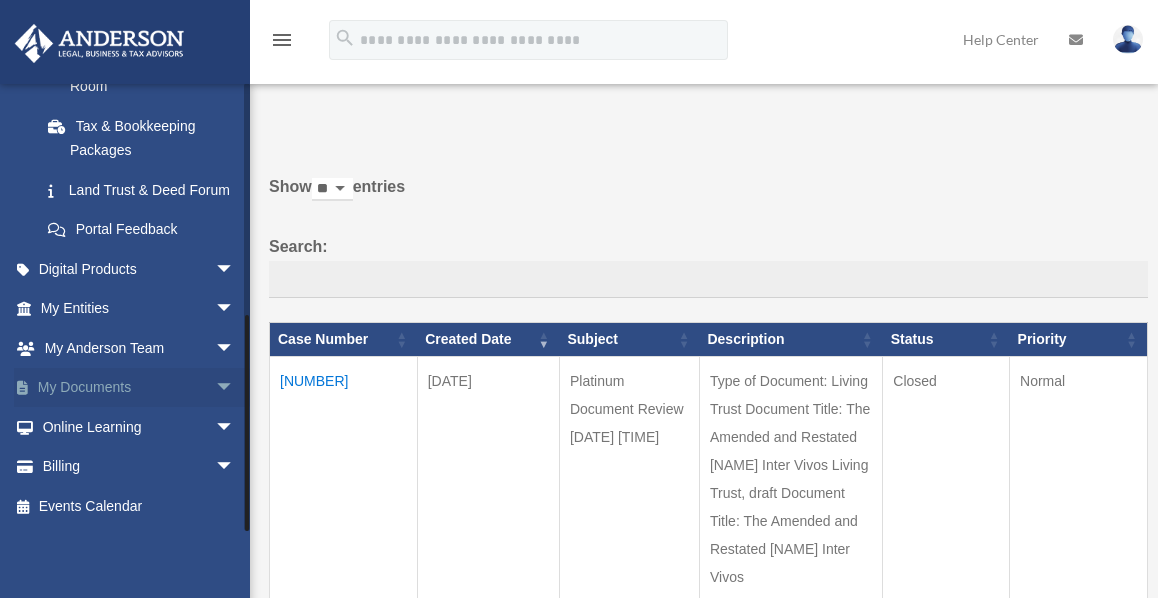 click on "arrow_drop_down" at bounding box center (235, 388) 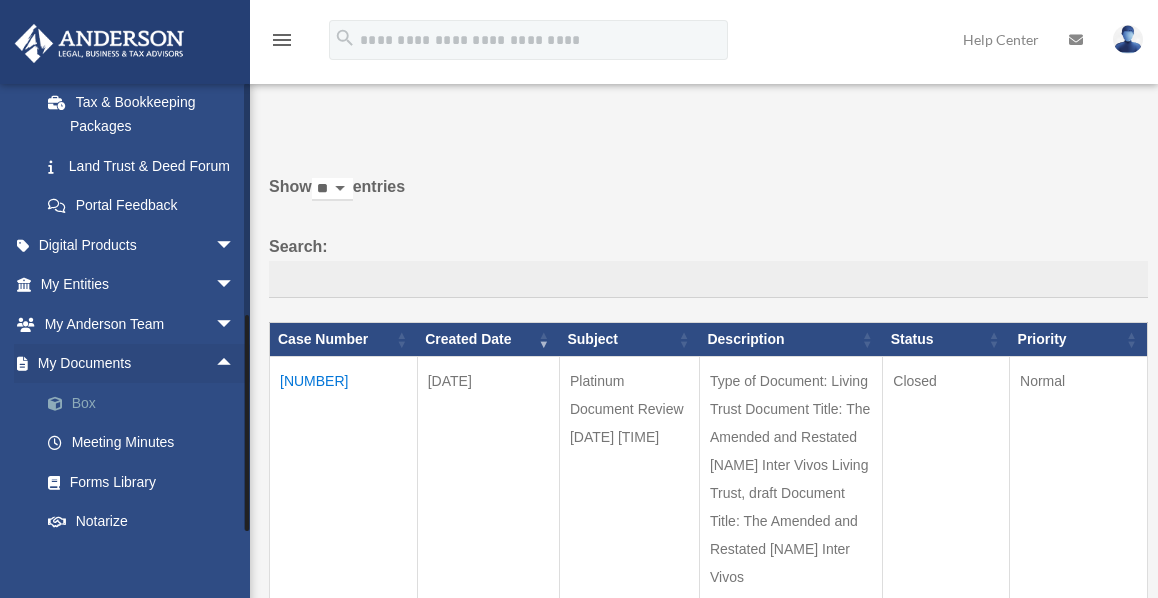 click on "Box" at bounding box center (146, 403) 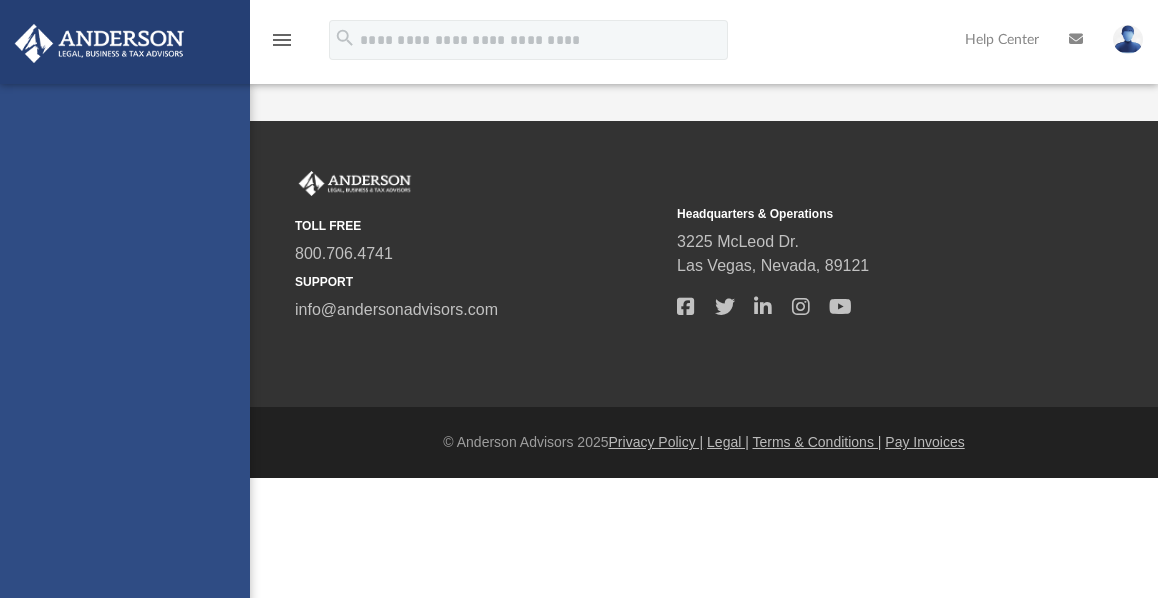 scroll, scrollTop: 0, scrollLeft: 0, axis: both 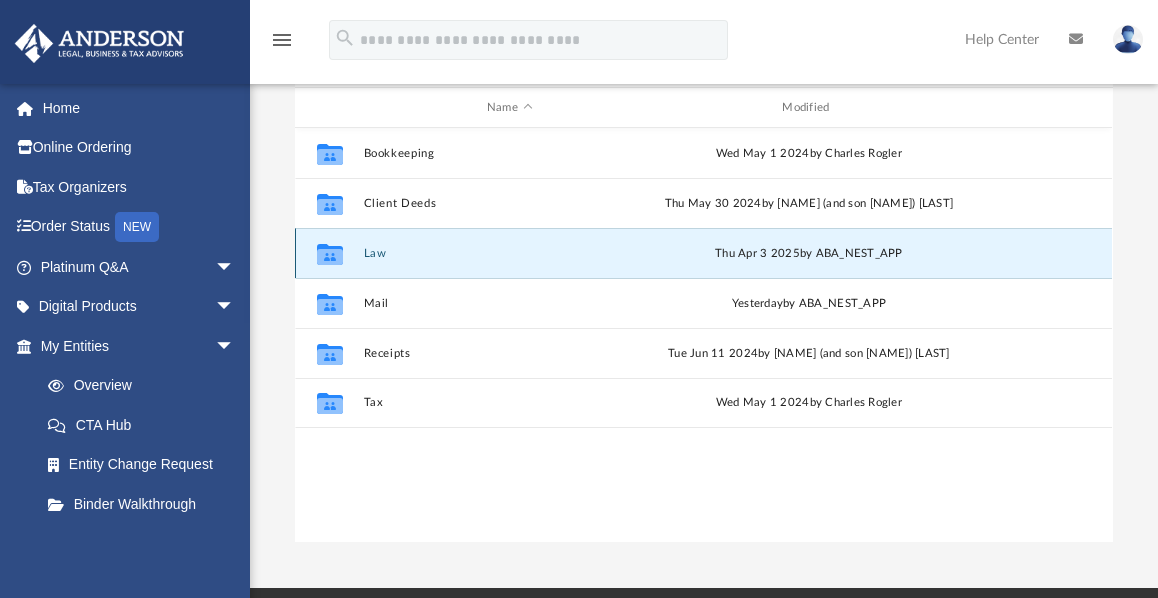 click on "Law" at bounding box center [509, 253] 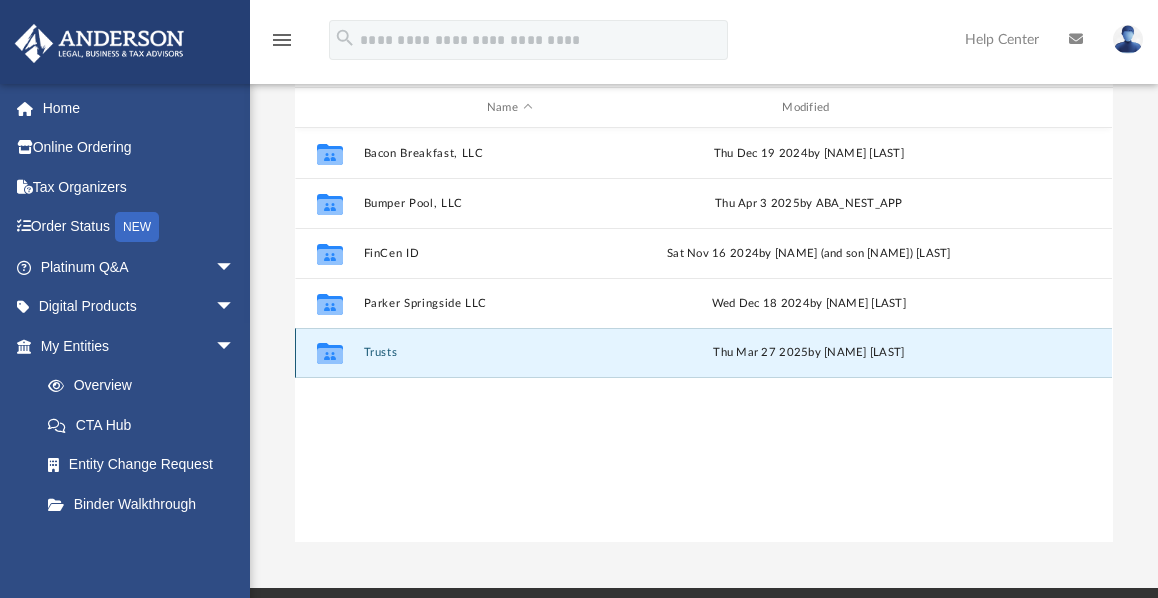 click on "Trusts" at bounding box center [509, 352] 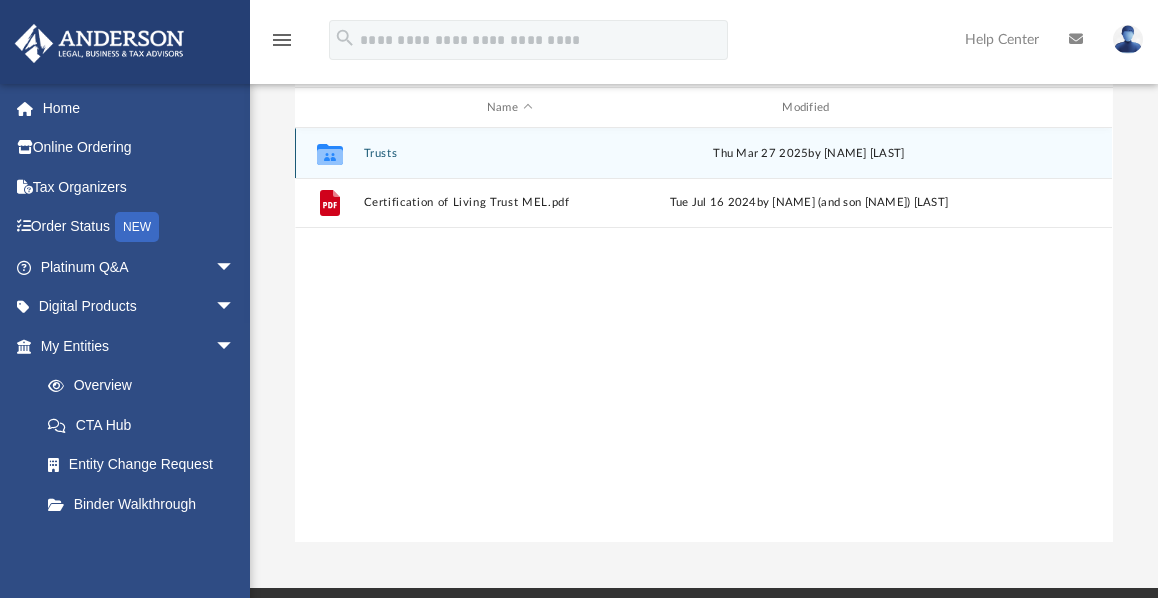 click on "Trusts" at bounding box center [509, 153] 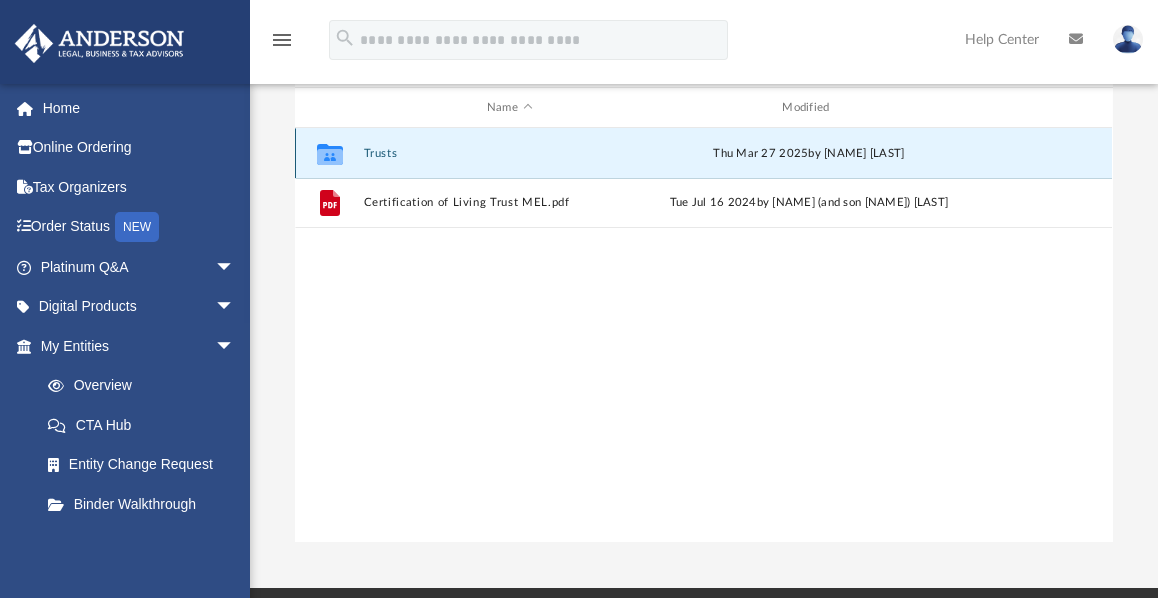 click on "Trusts" at bounding box center (509, 153) 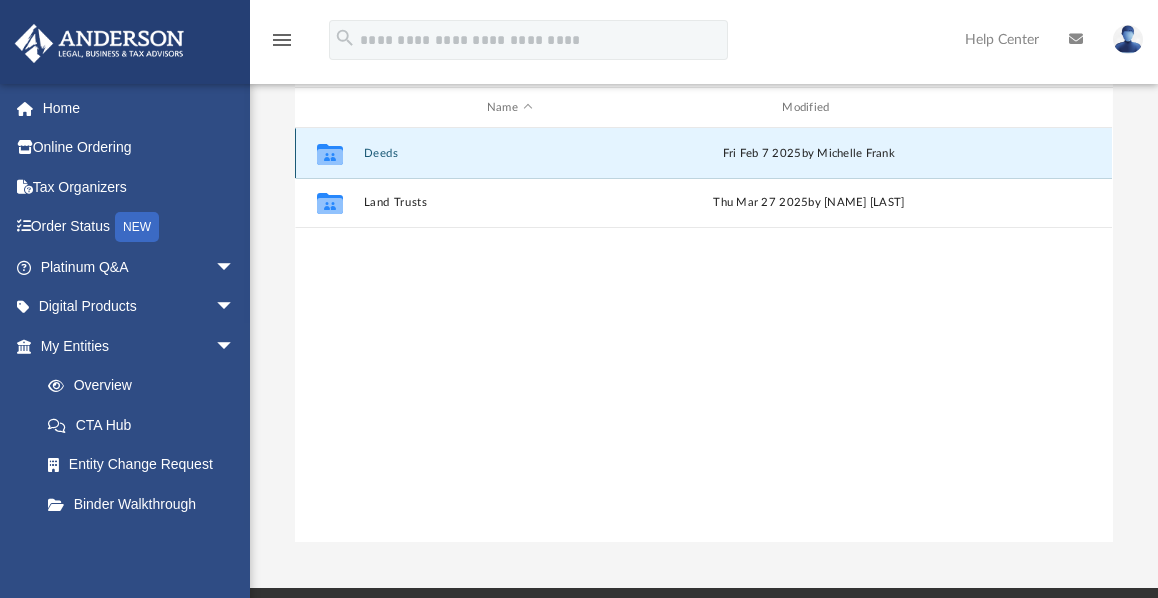 click on "Deeds" at bounding box center [509, 153] 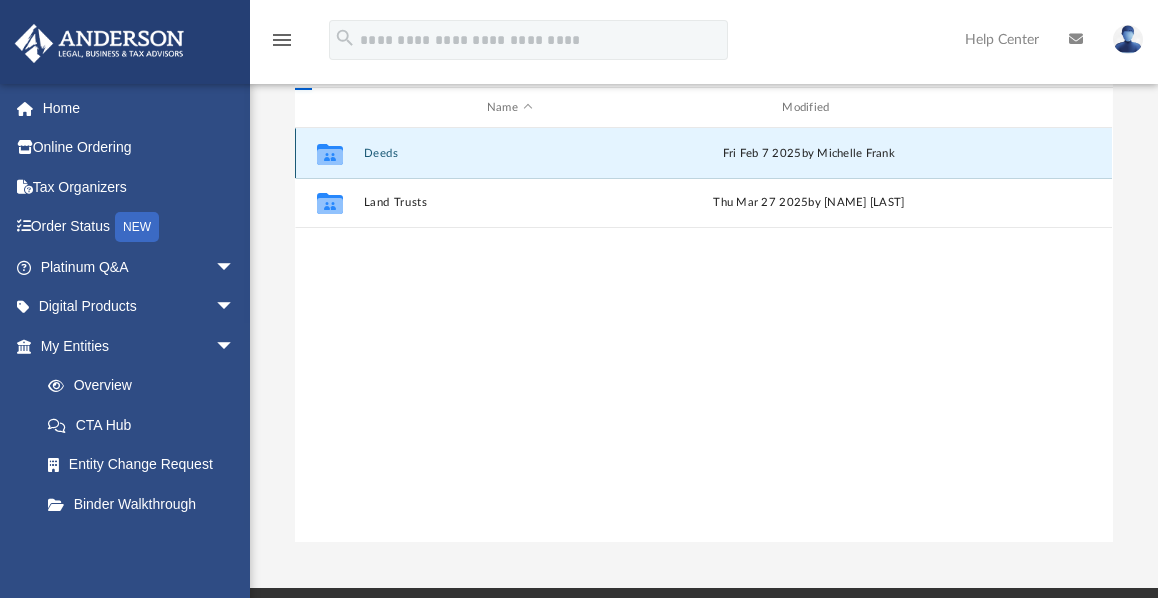 click on "Deeds" at bounding box center [509, 153] 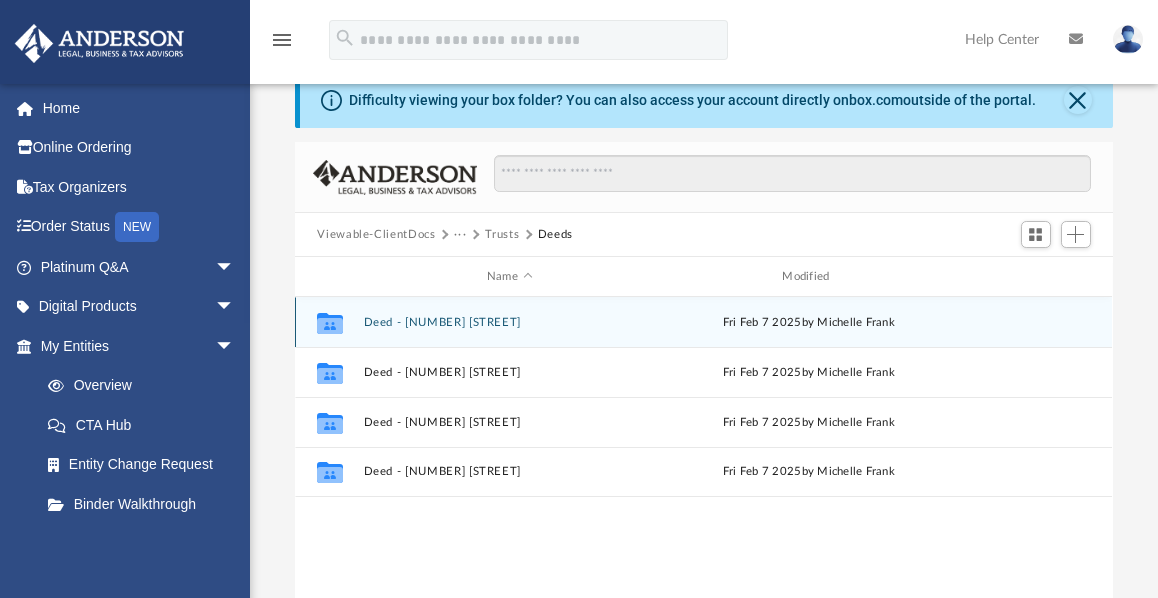 scroll, scrollTop: 0, scrollLeft: 0, axis: both 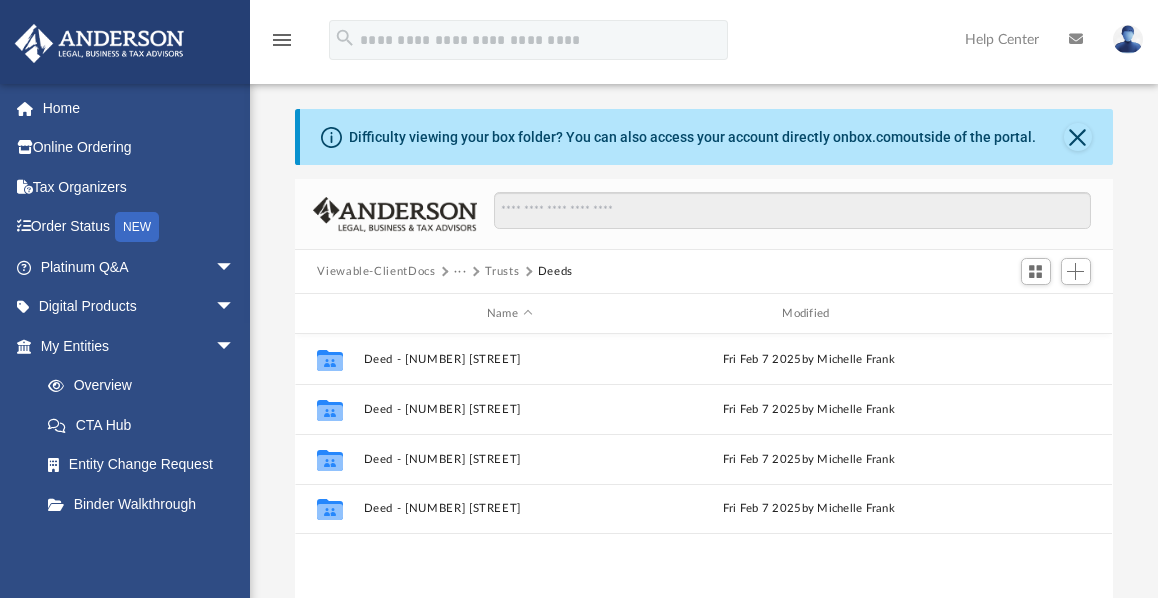 click on "Trusts" at bounding box center (502, 272) 